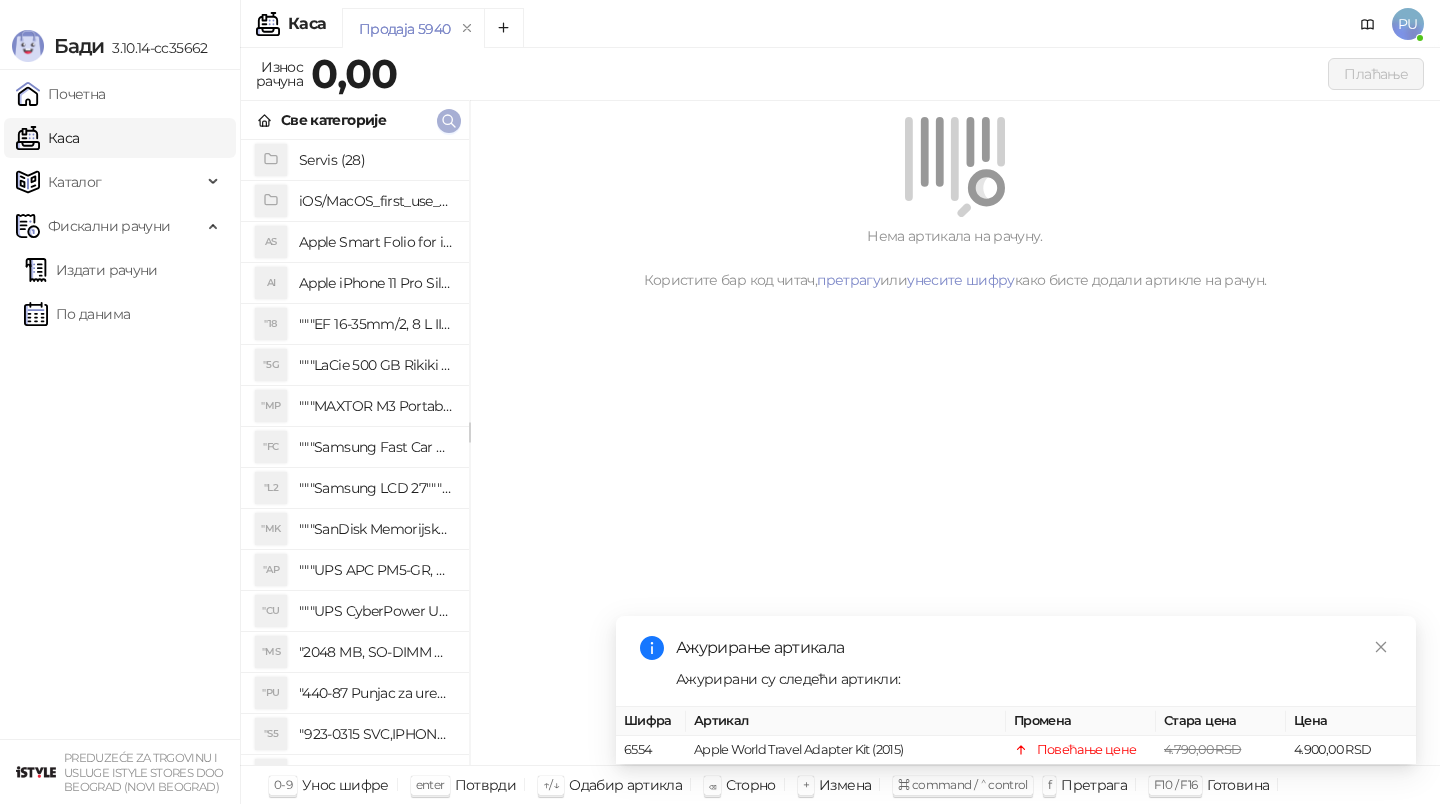 scroll, scrollTop: 0, scrollLeft: 0, axis: both 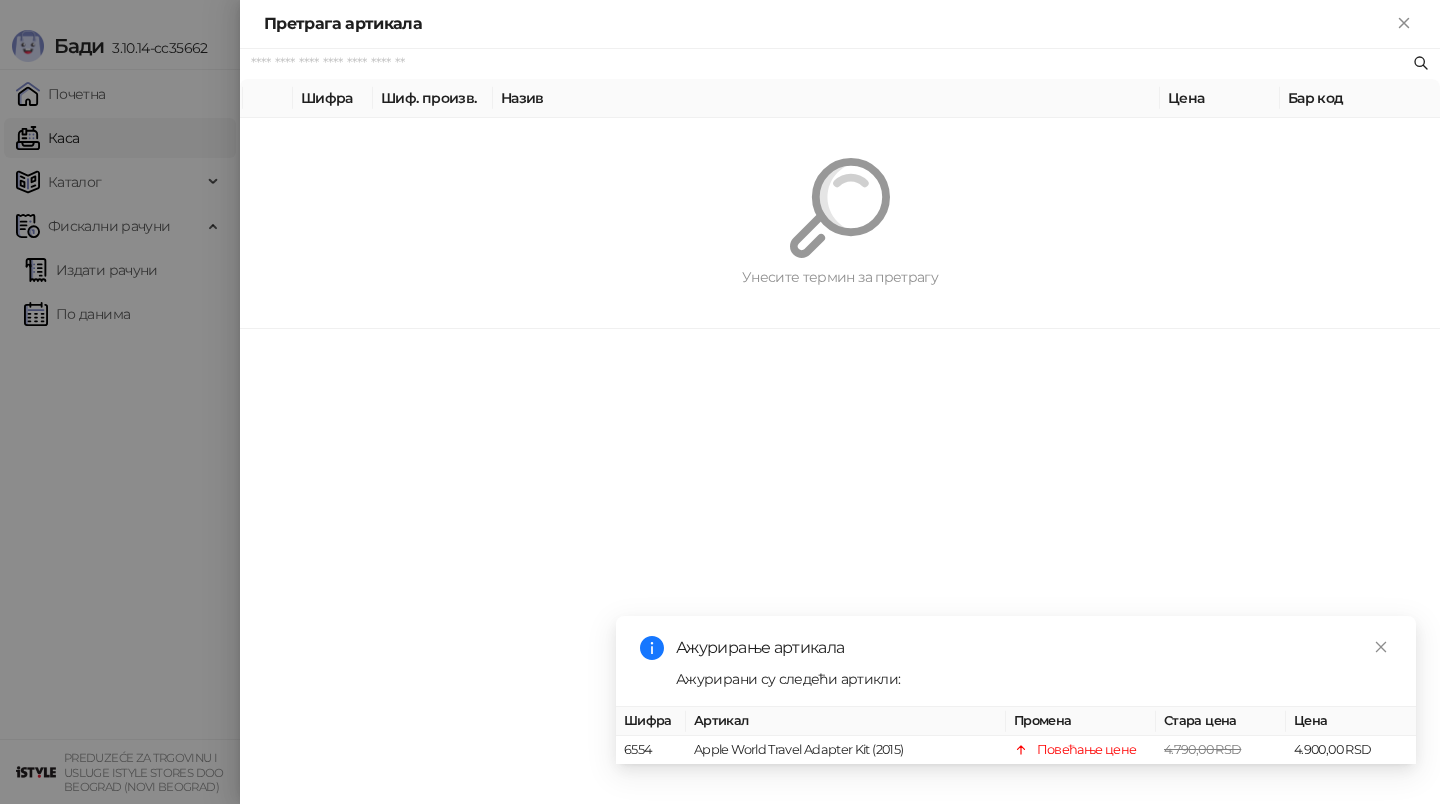 paste on "*********" 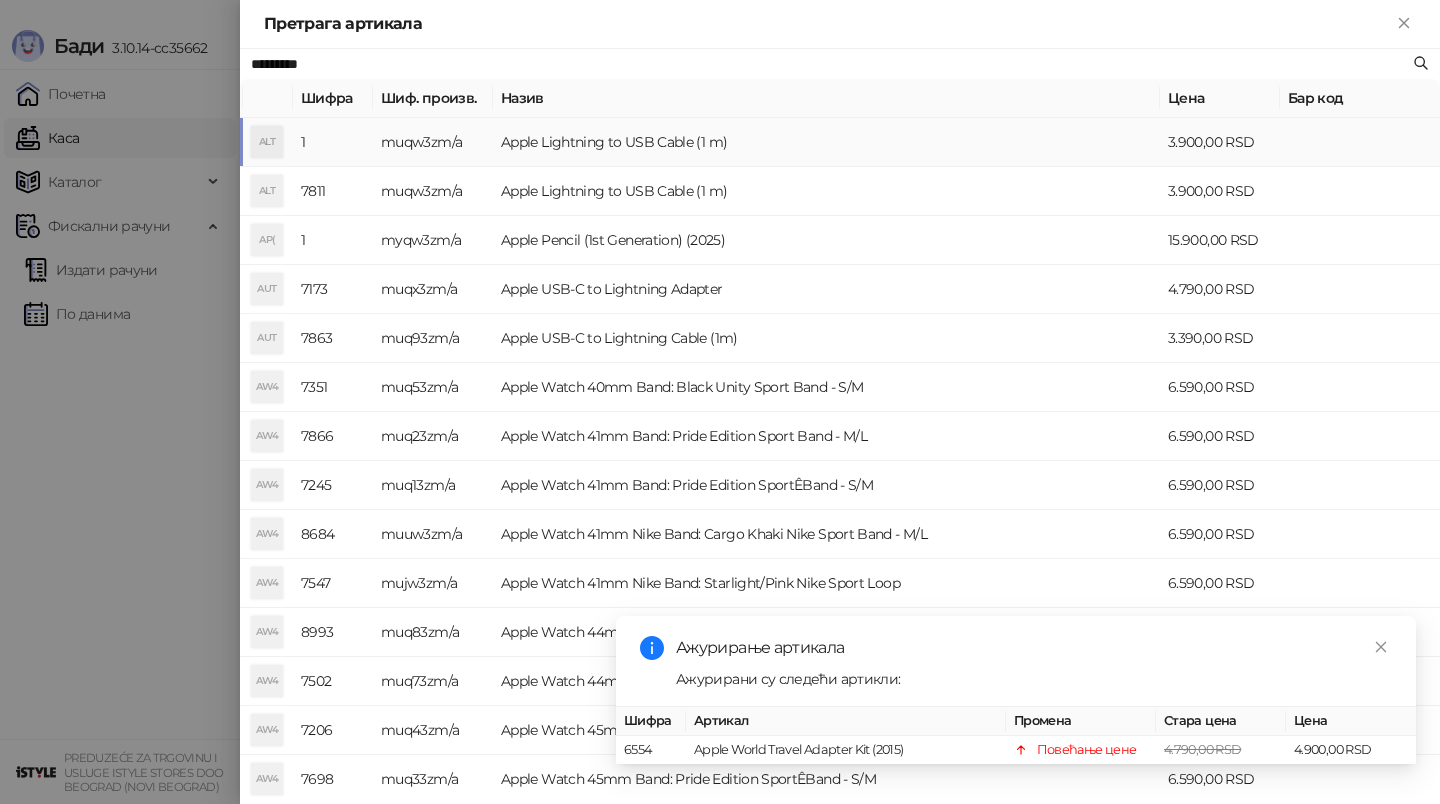 click on "Apple Lightning to USB Cable (1 m)" at bounding box center [826, 142] 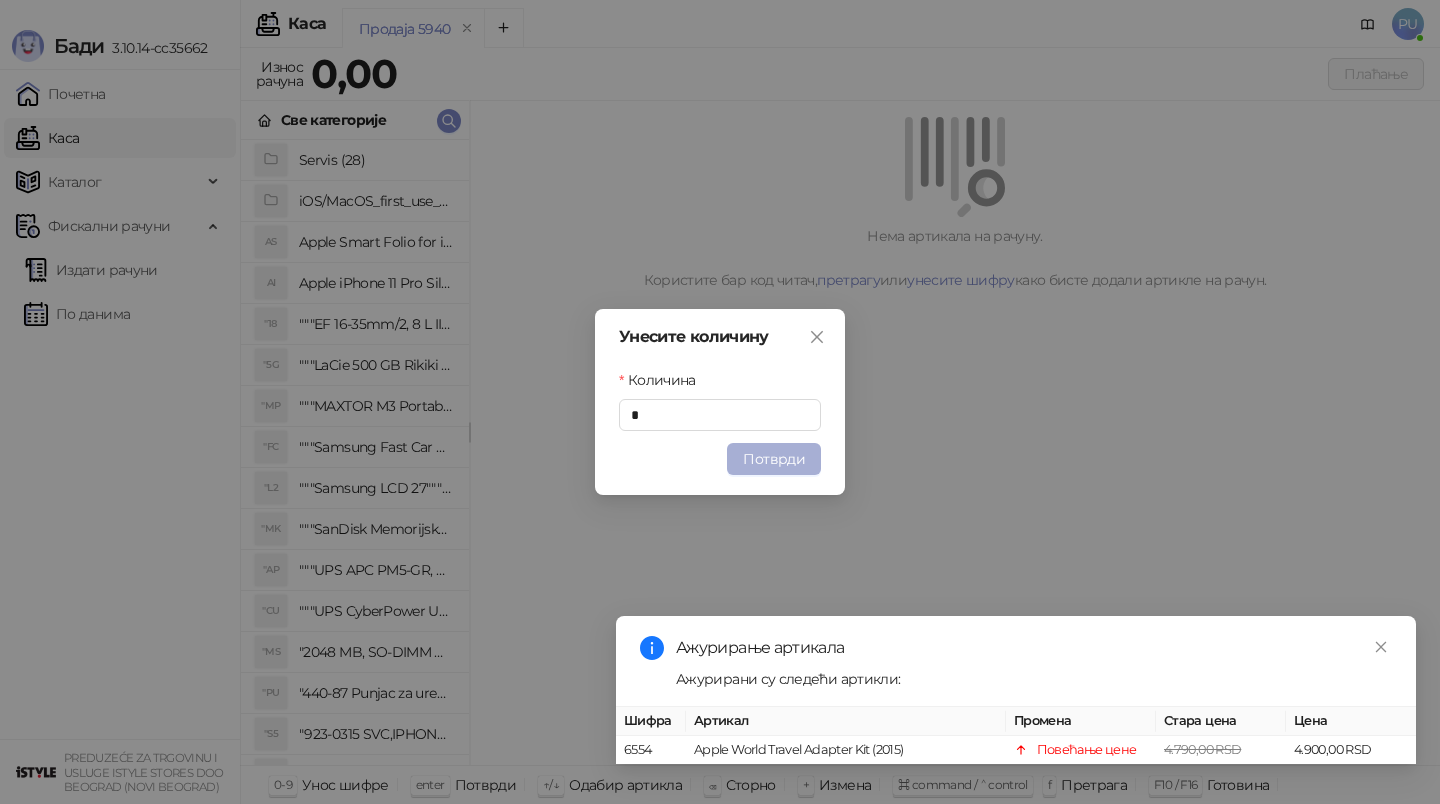 click on "Потврди" at bounding box center [774, 459] 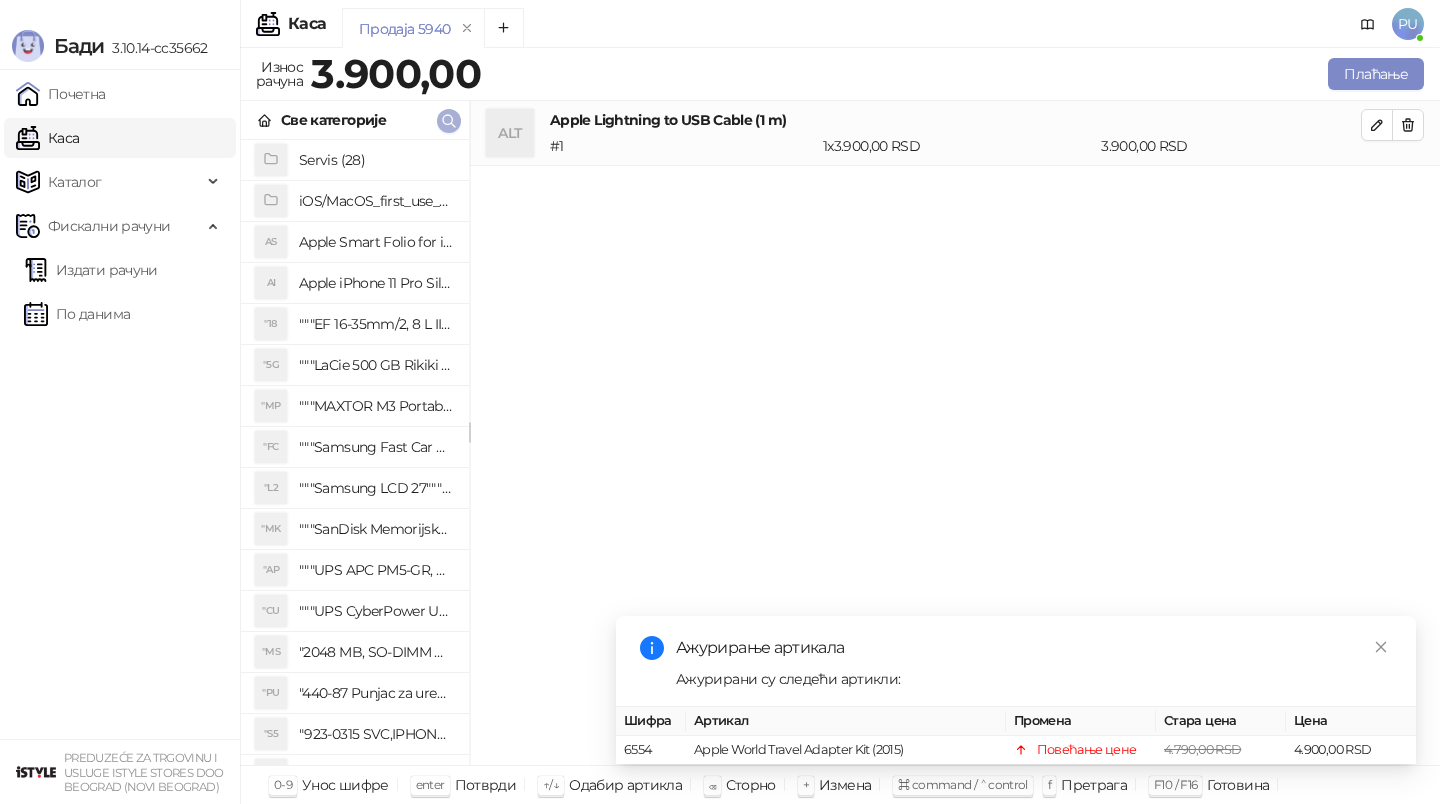 click 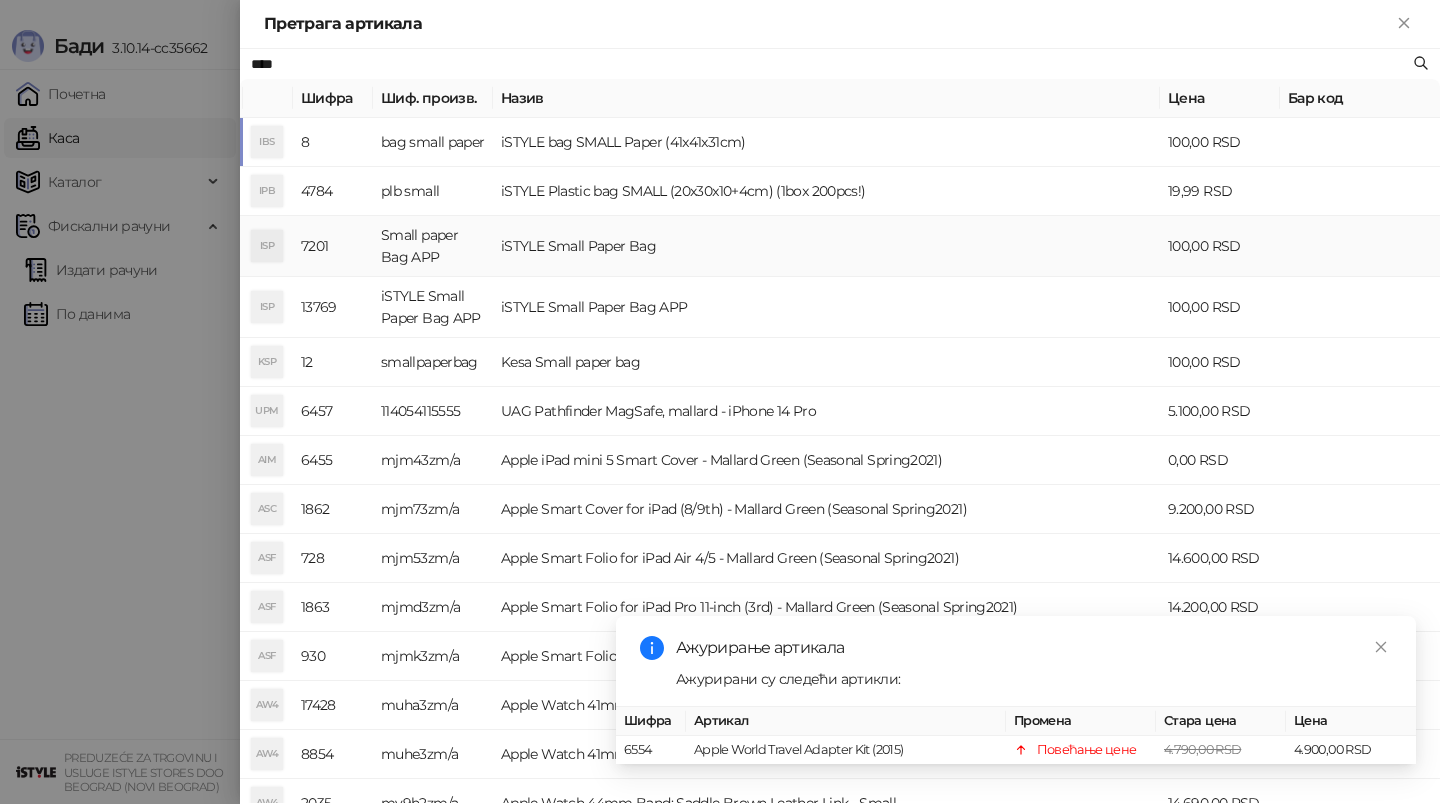 type on "****" 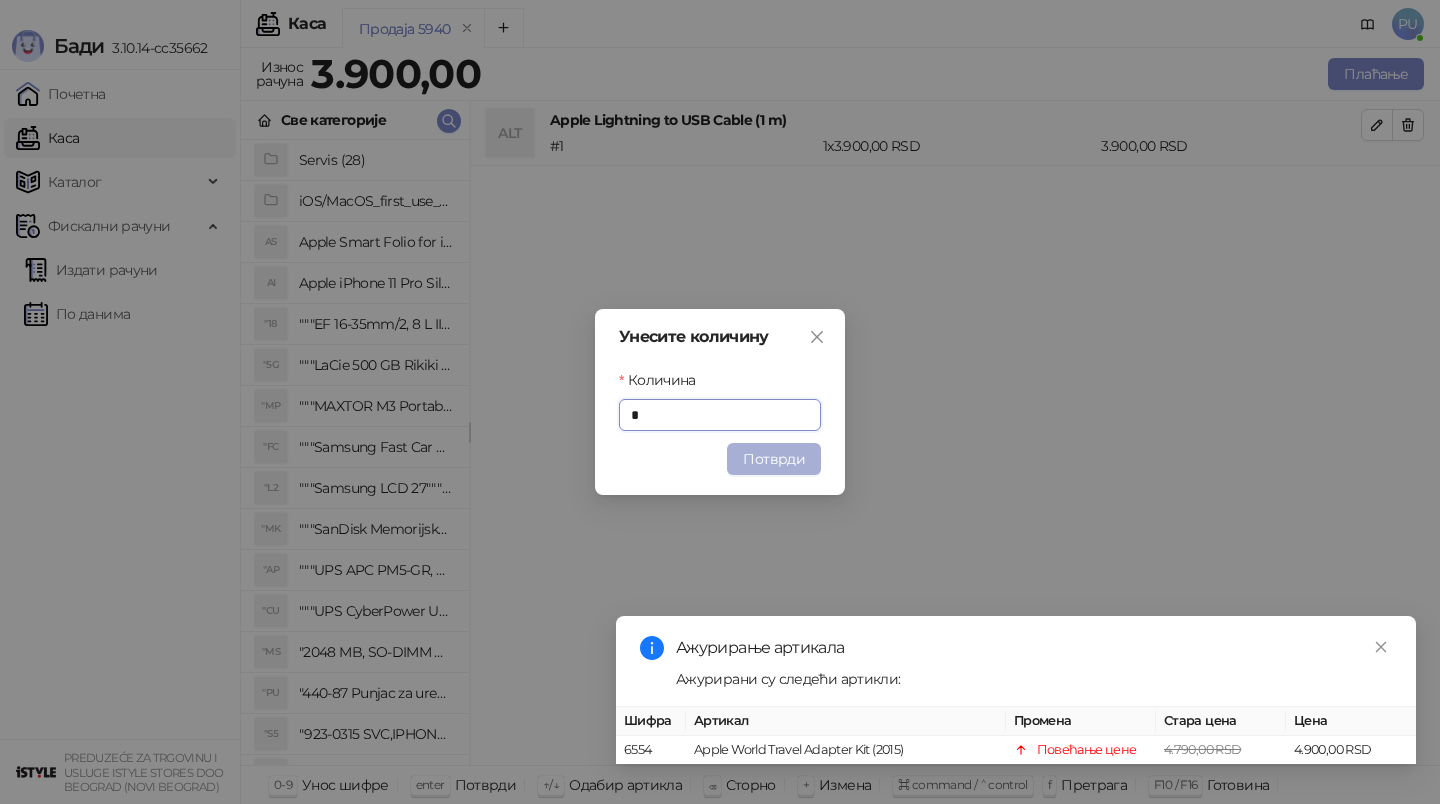 click on "Потврди" at bounding box center [774, 459] 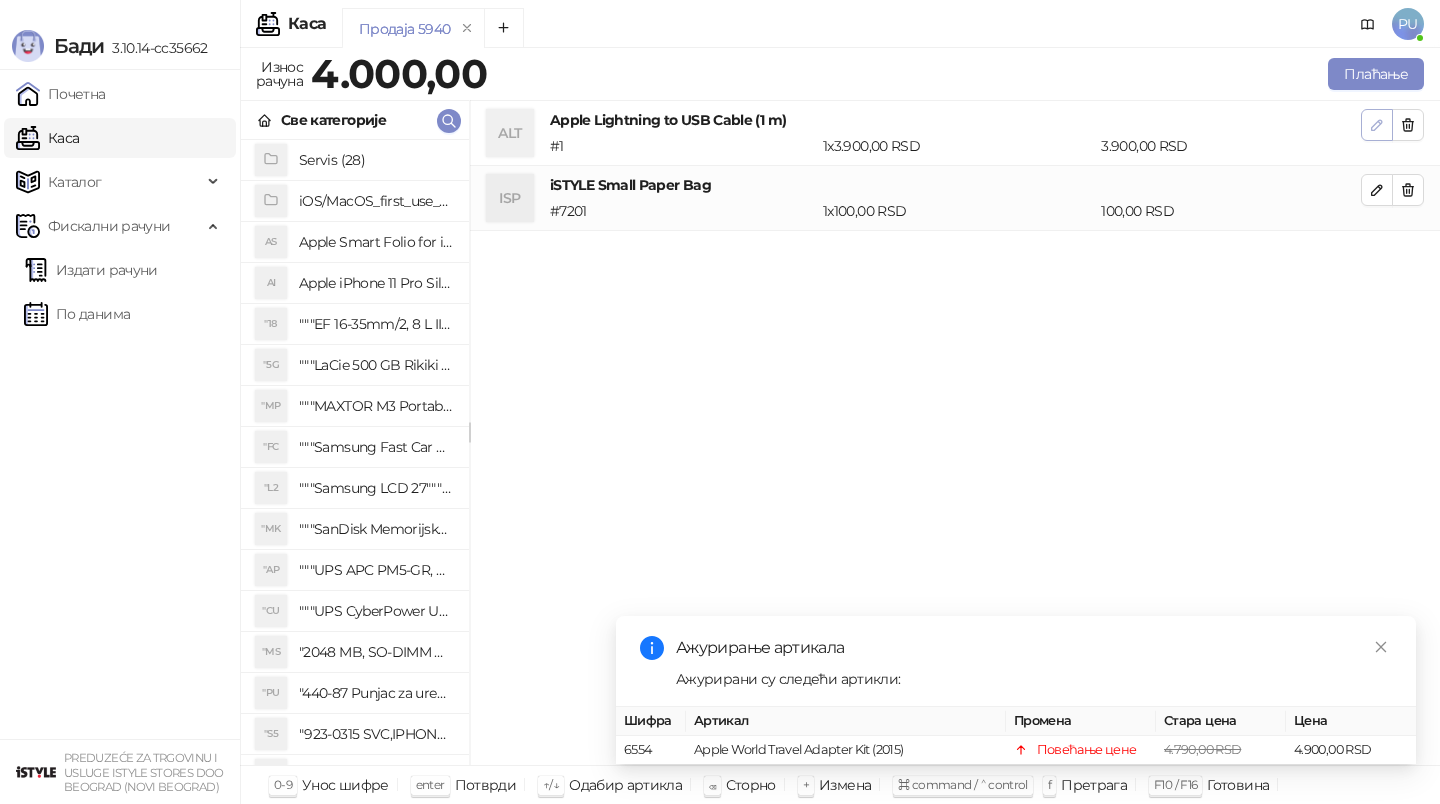 click at bounding box center (1377, 125) 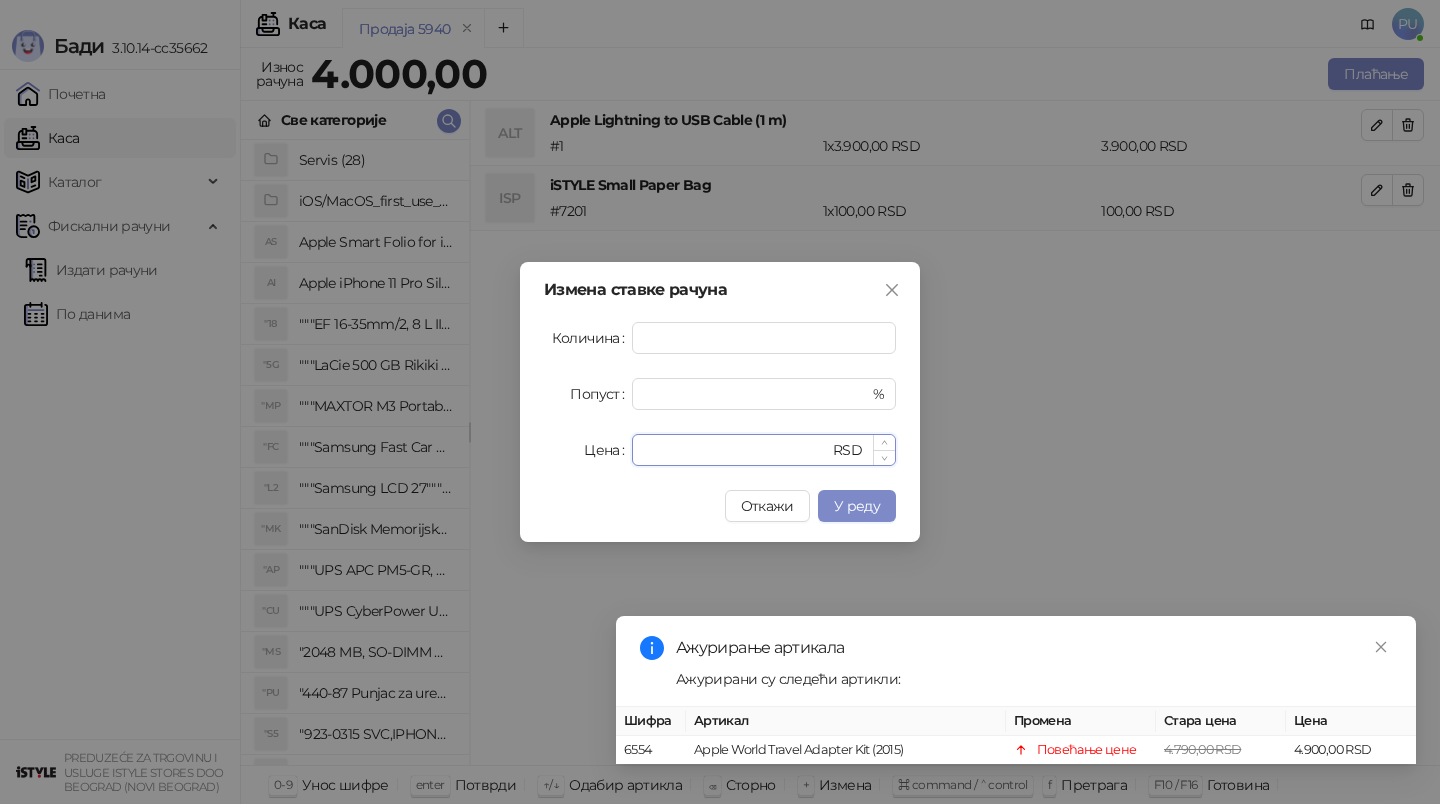 click on "****" at bounding box center (736, 450) 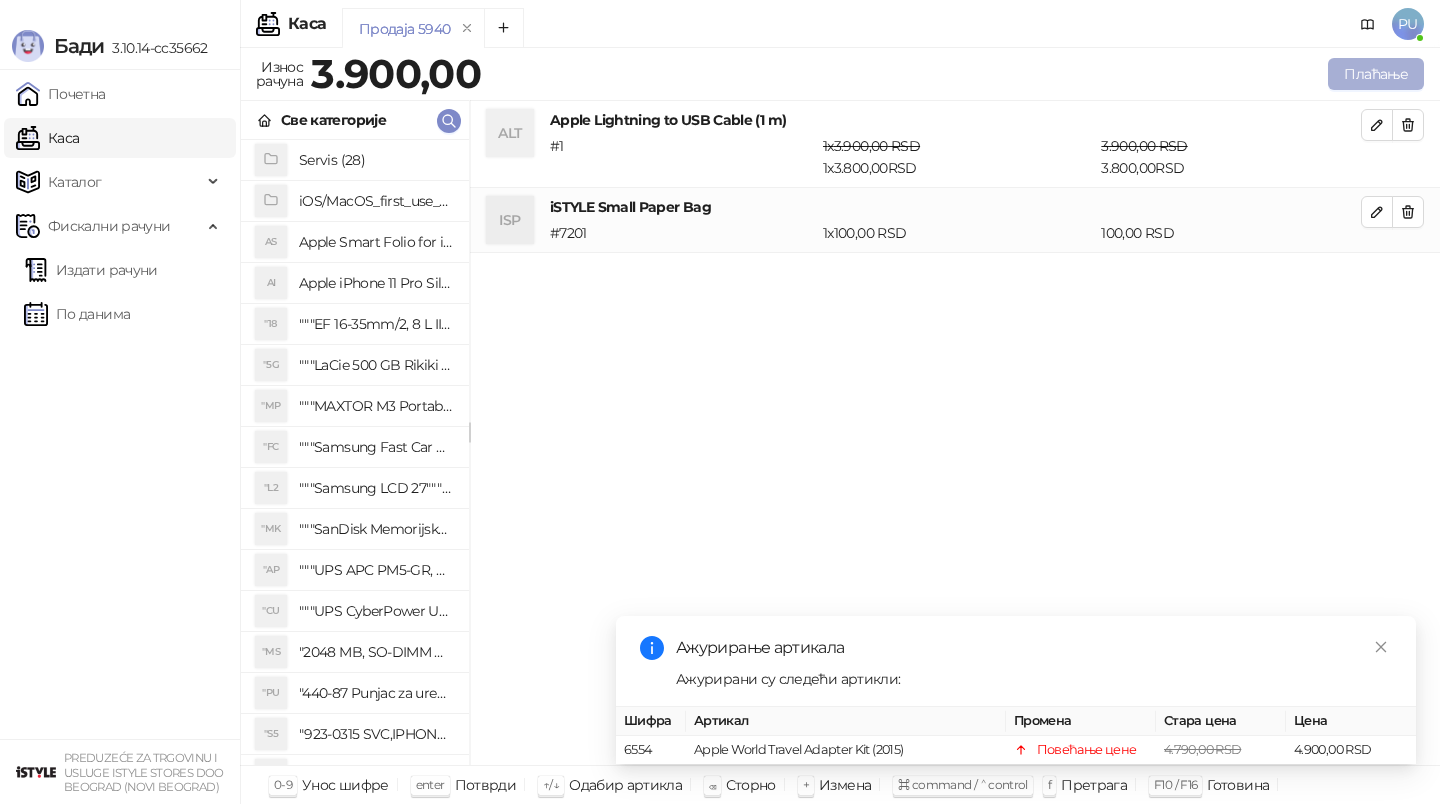 click on "Плаћање" at bounding box center (1376, 74) 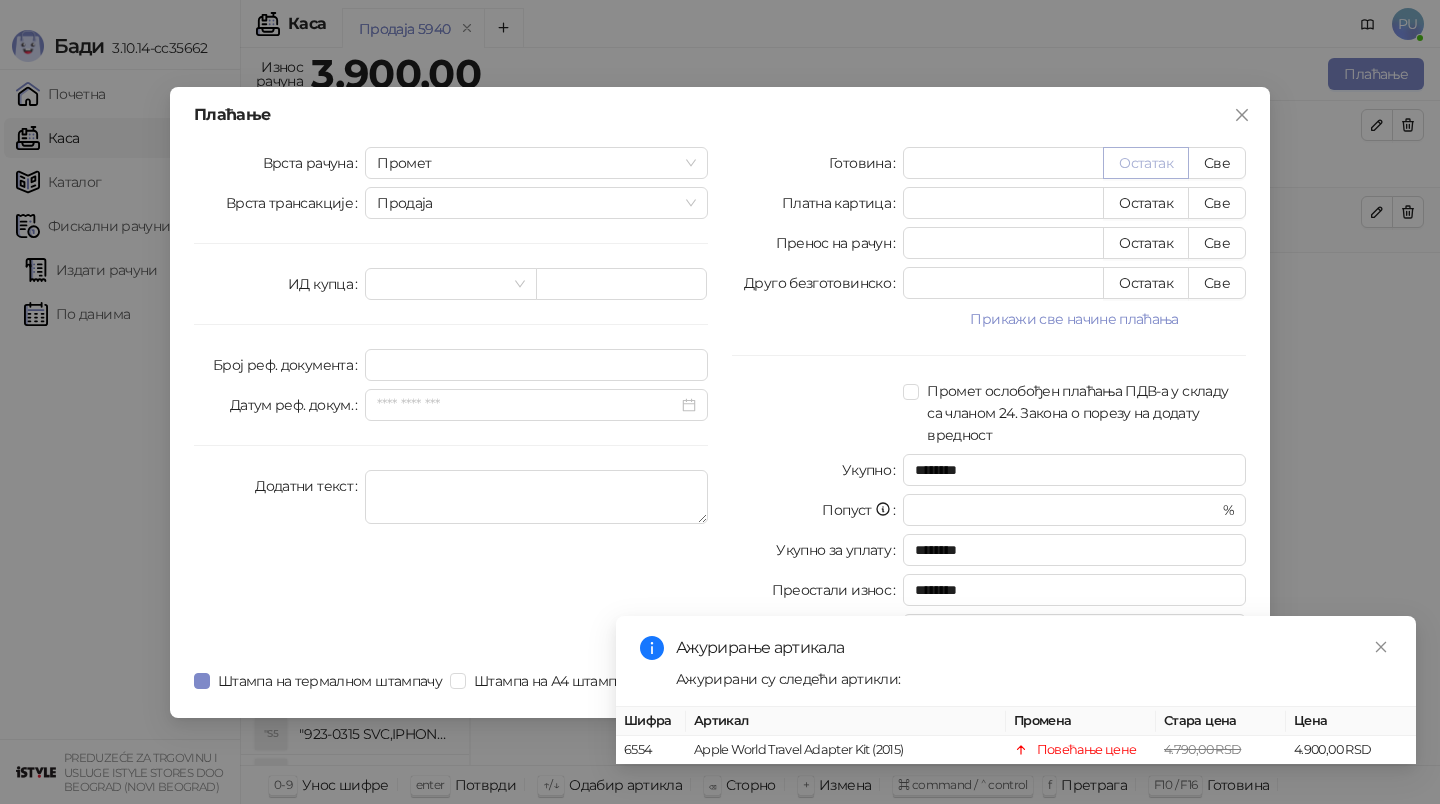 click on "Остатак" at bounding box center [1146, 163] 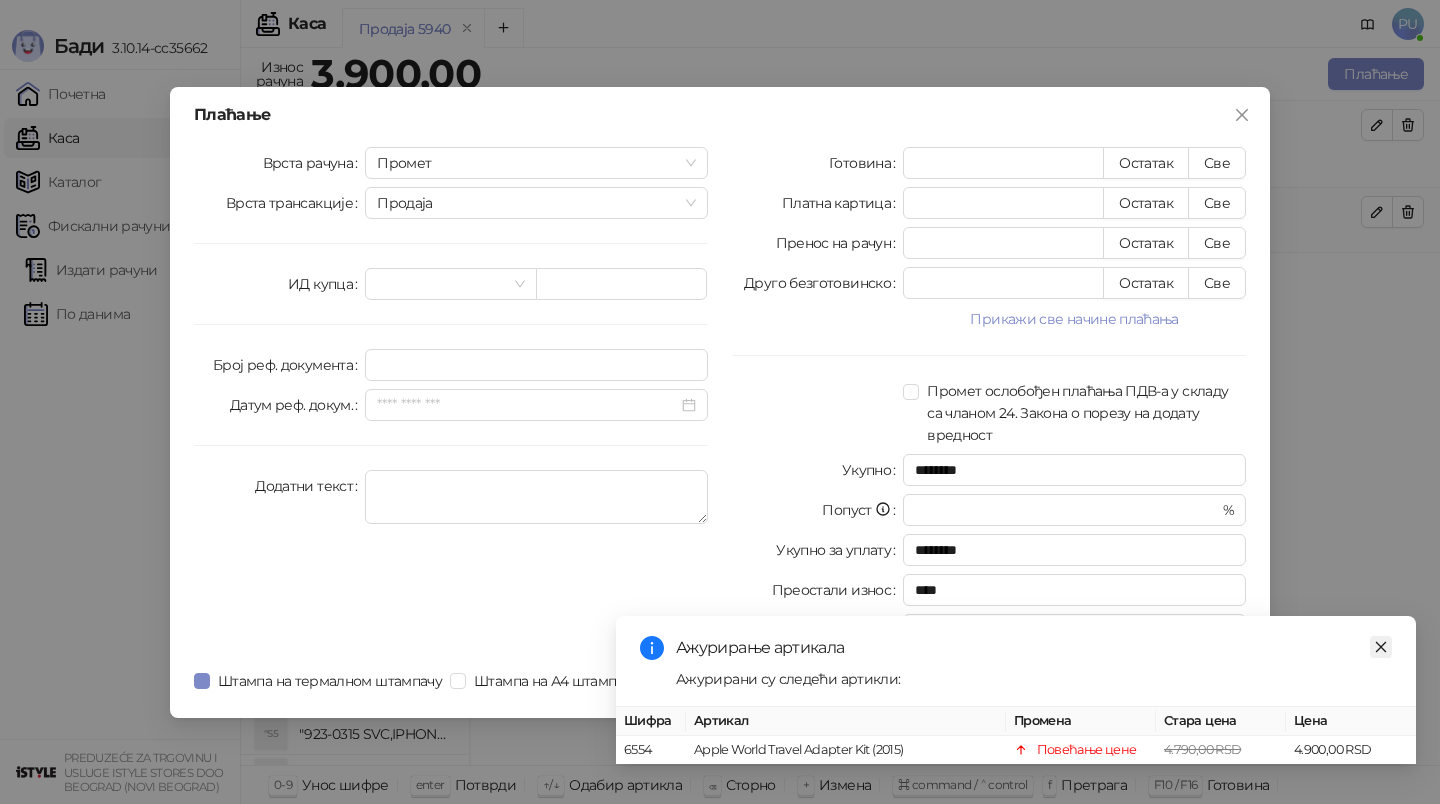 click 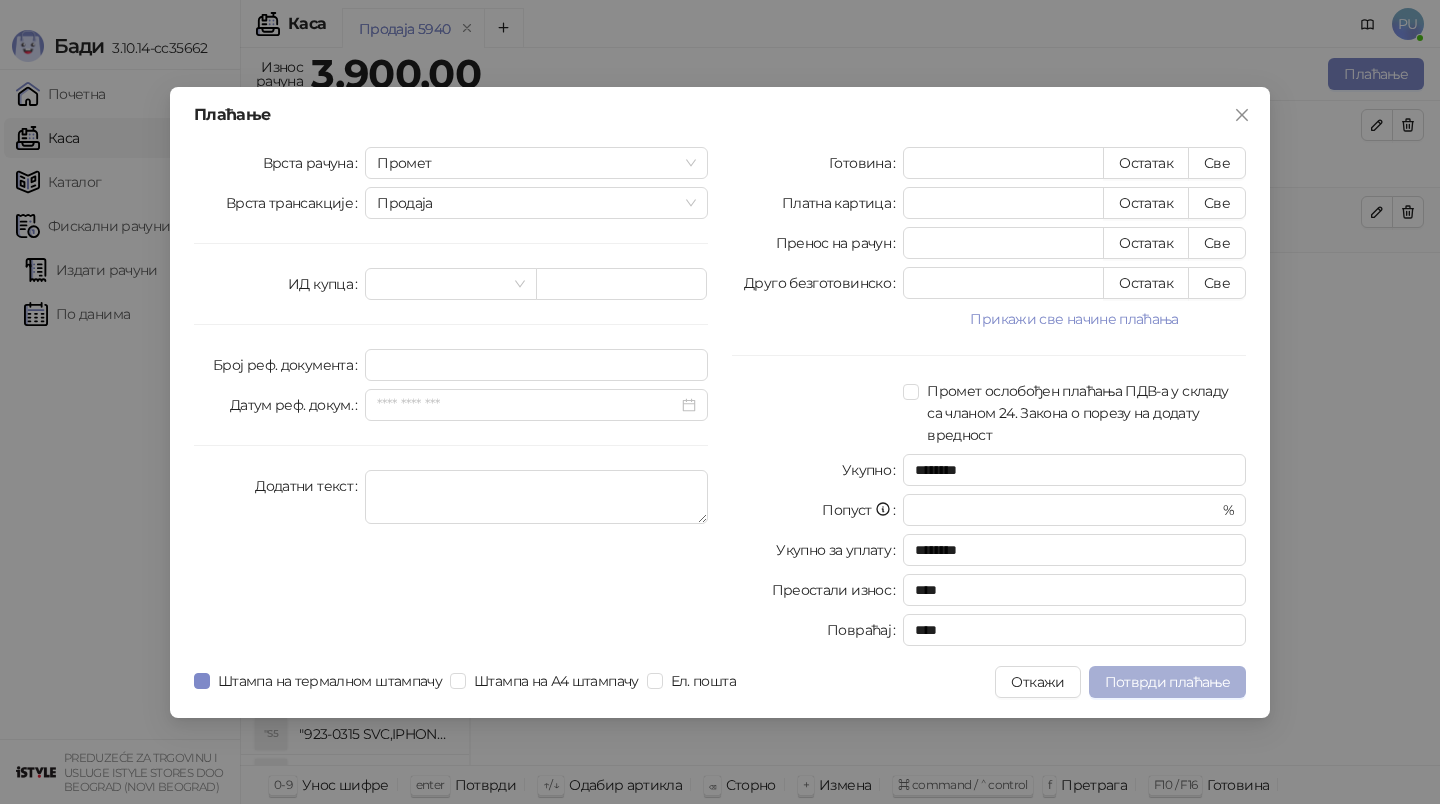 click on "Потврди плаћање" at bounding box center [1167, 682] 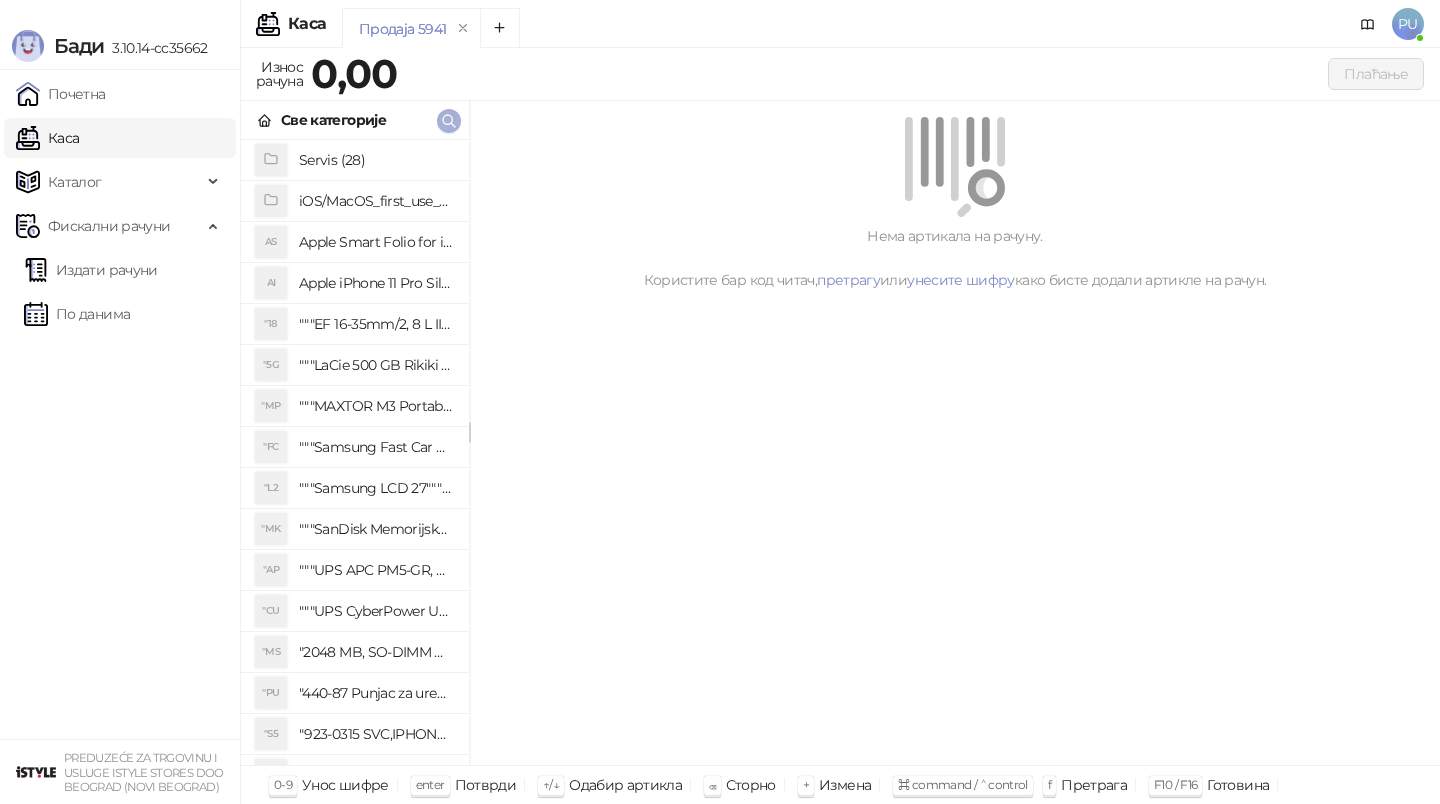 click 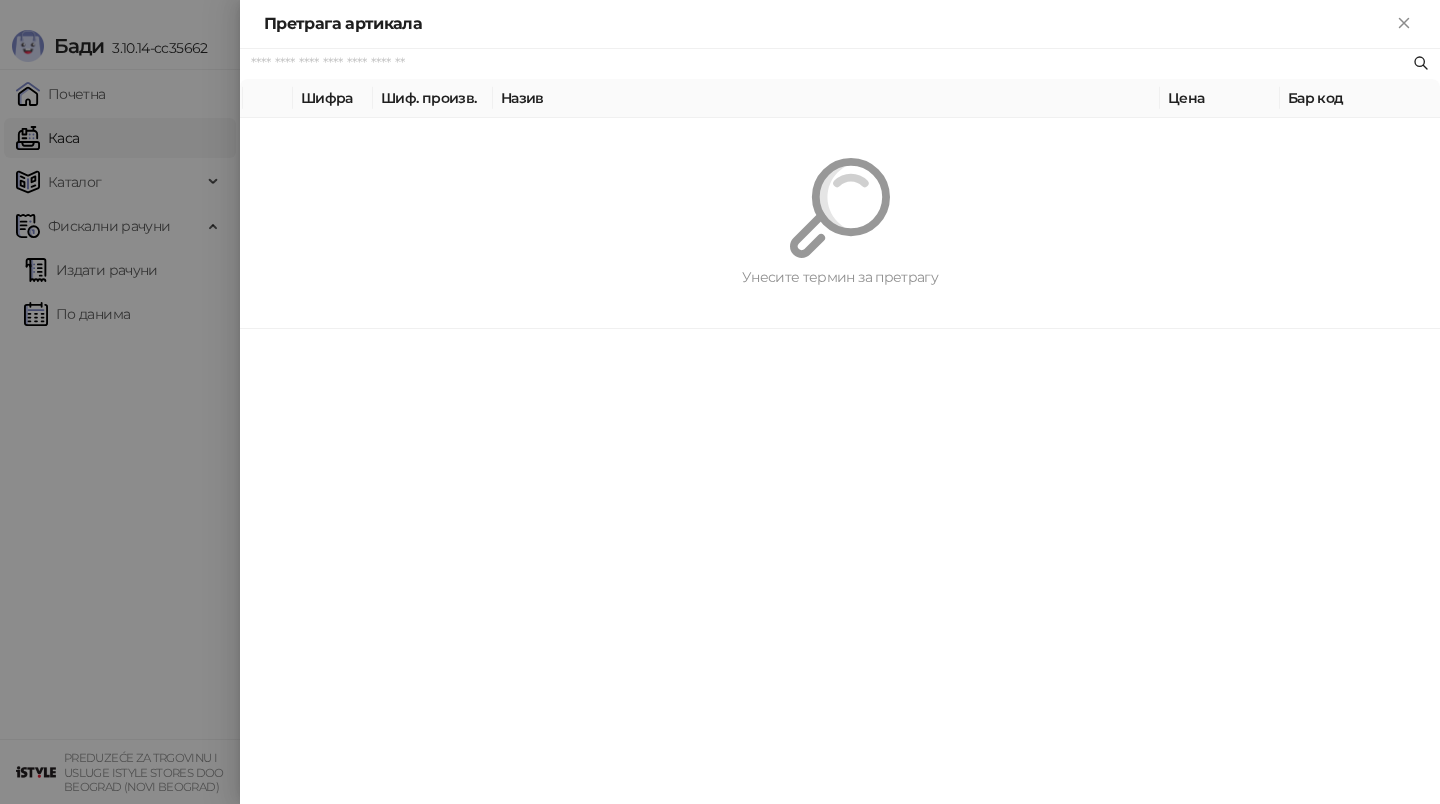 paste on "*********" 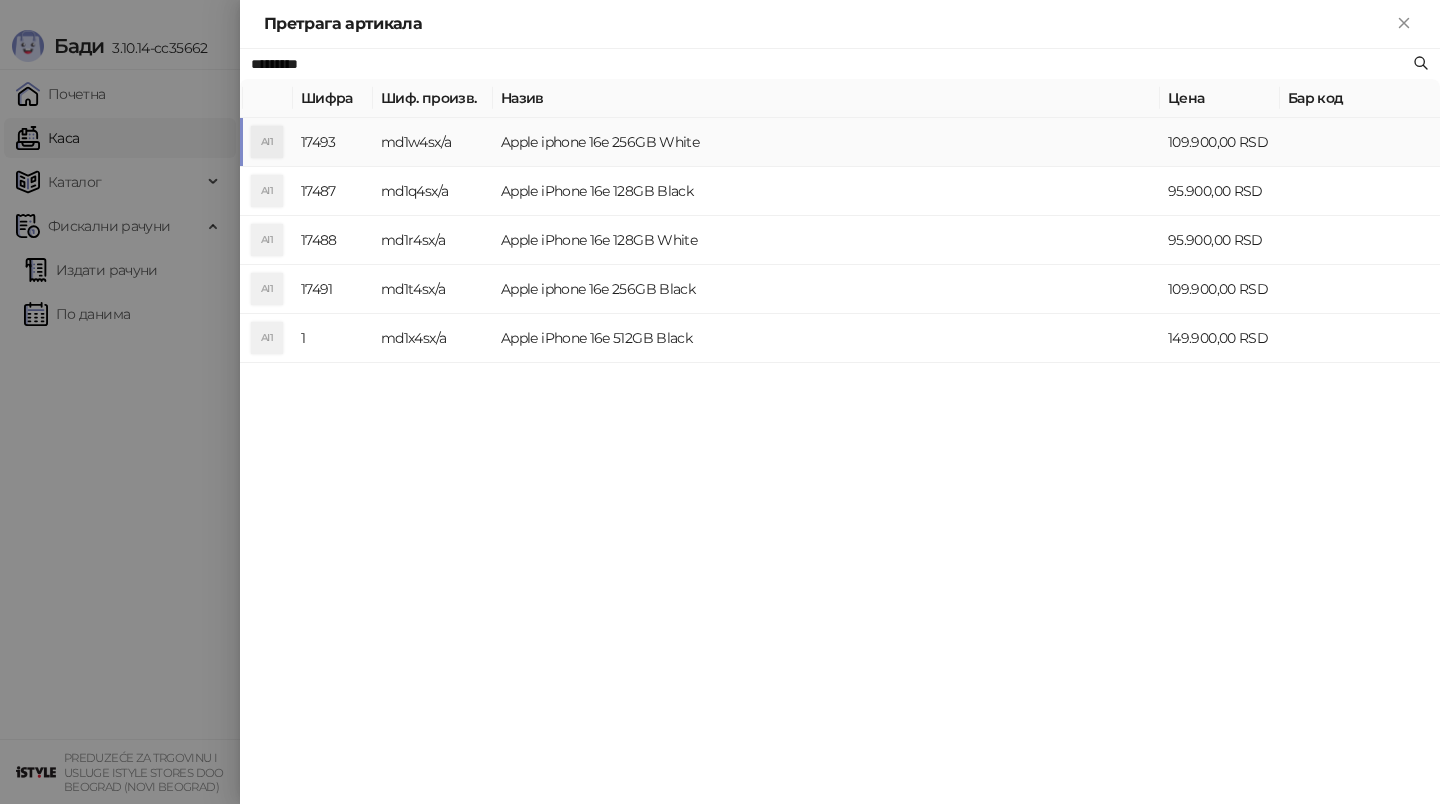 click on "Apple iphone 16e 256GB White" at bounding box center (826, 142) 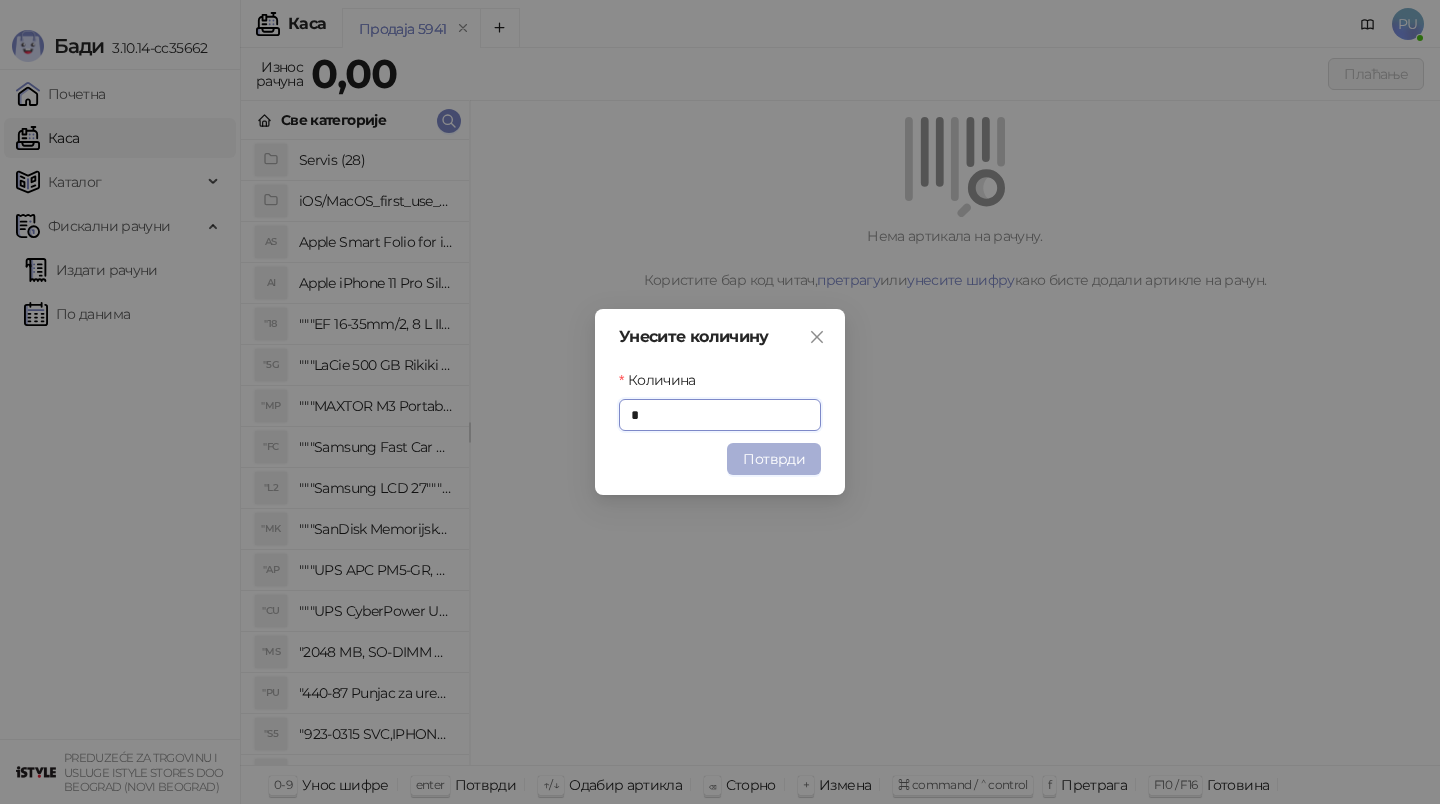 click on "Потврди" at bounding box center [774, 459] 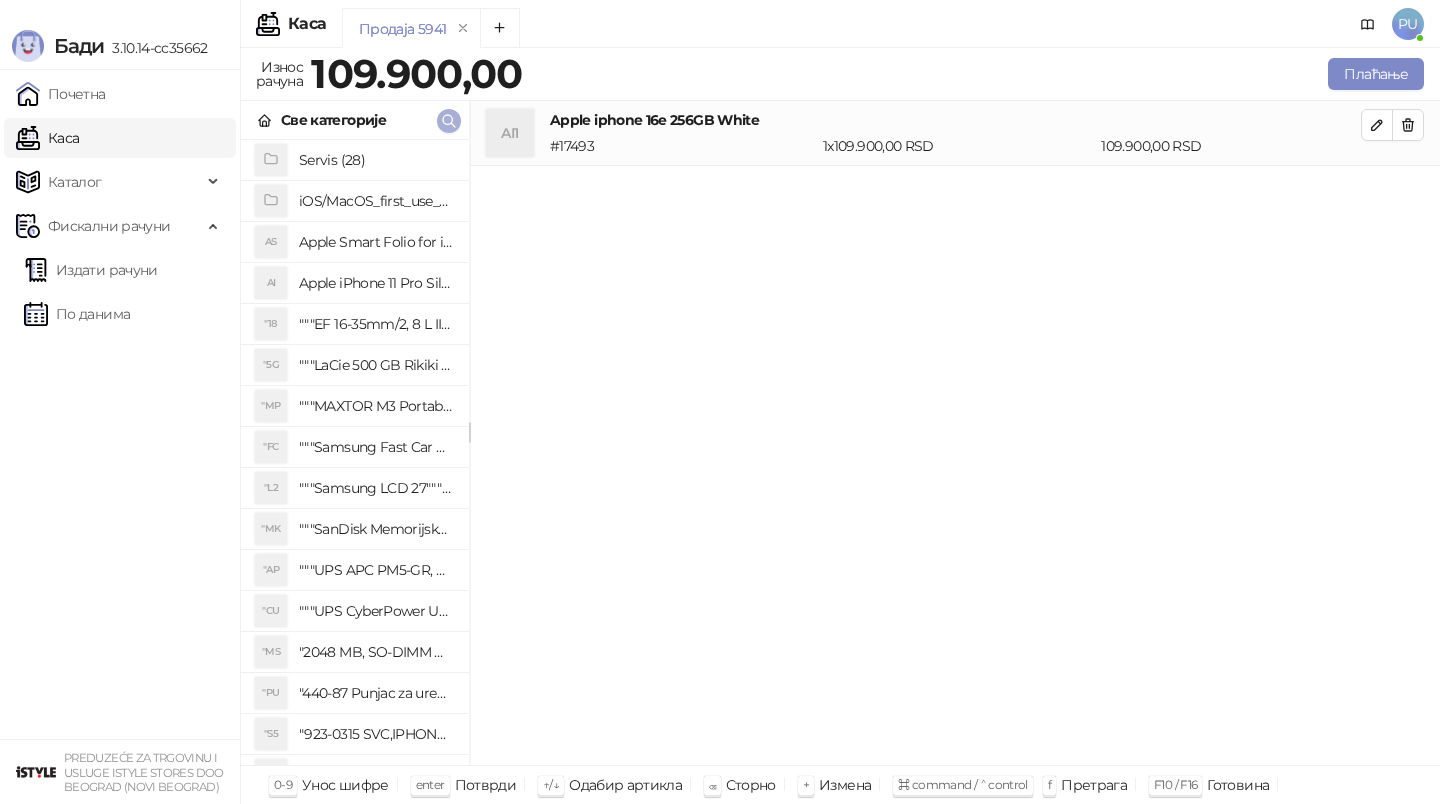 click 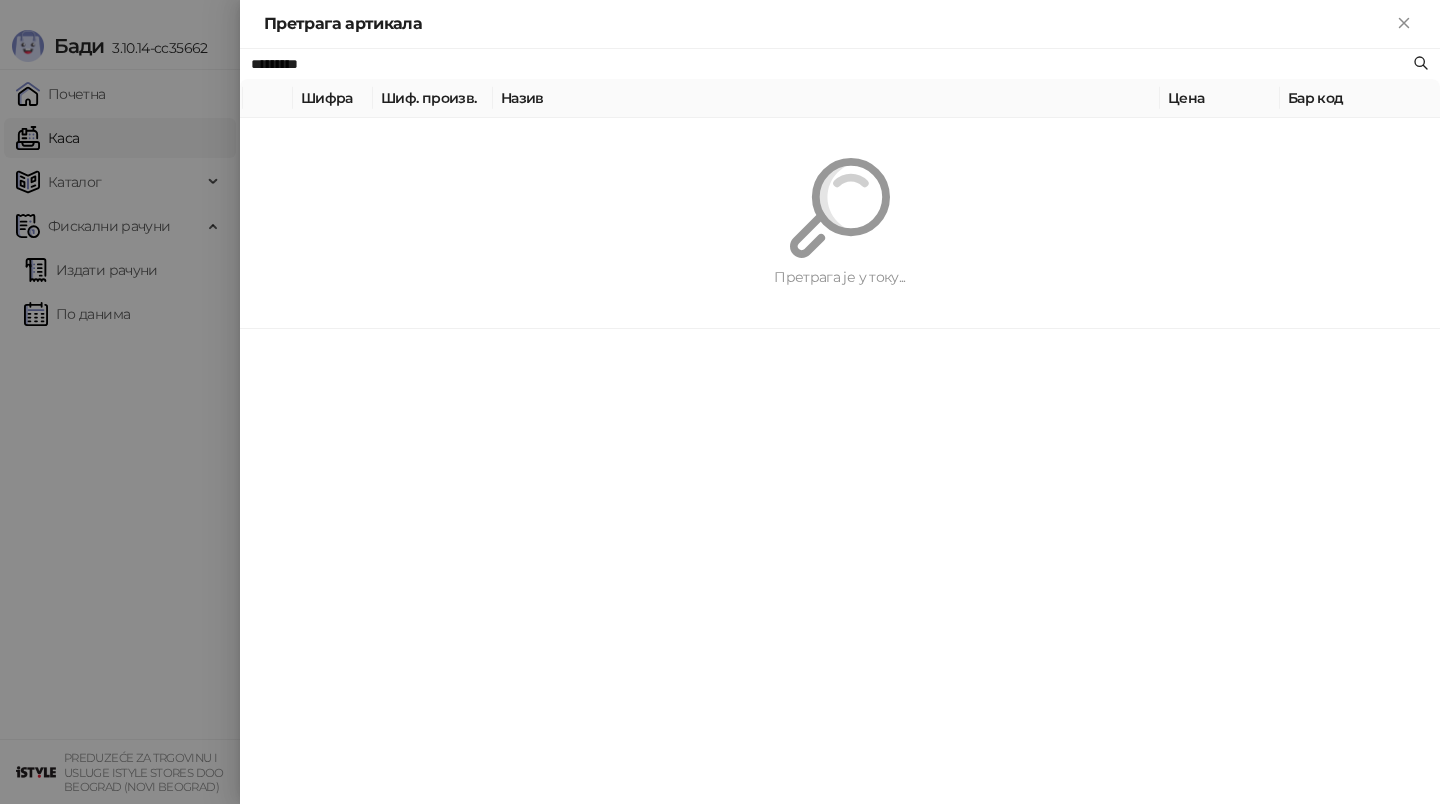 paste 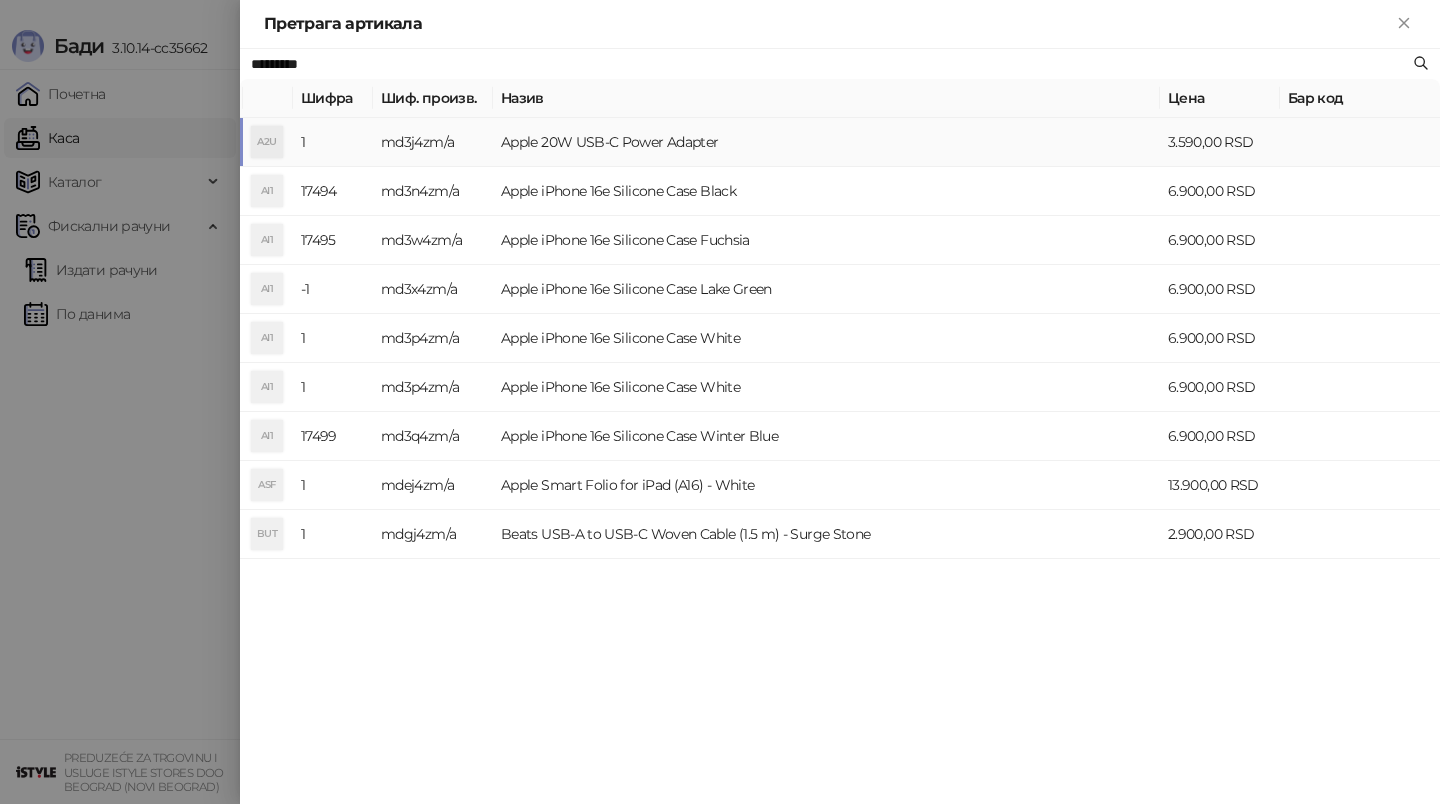 click on "Apple 20W USB-C Power Adapter" at bounding box center (826, 142) 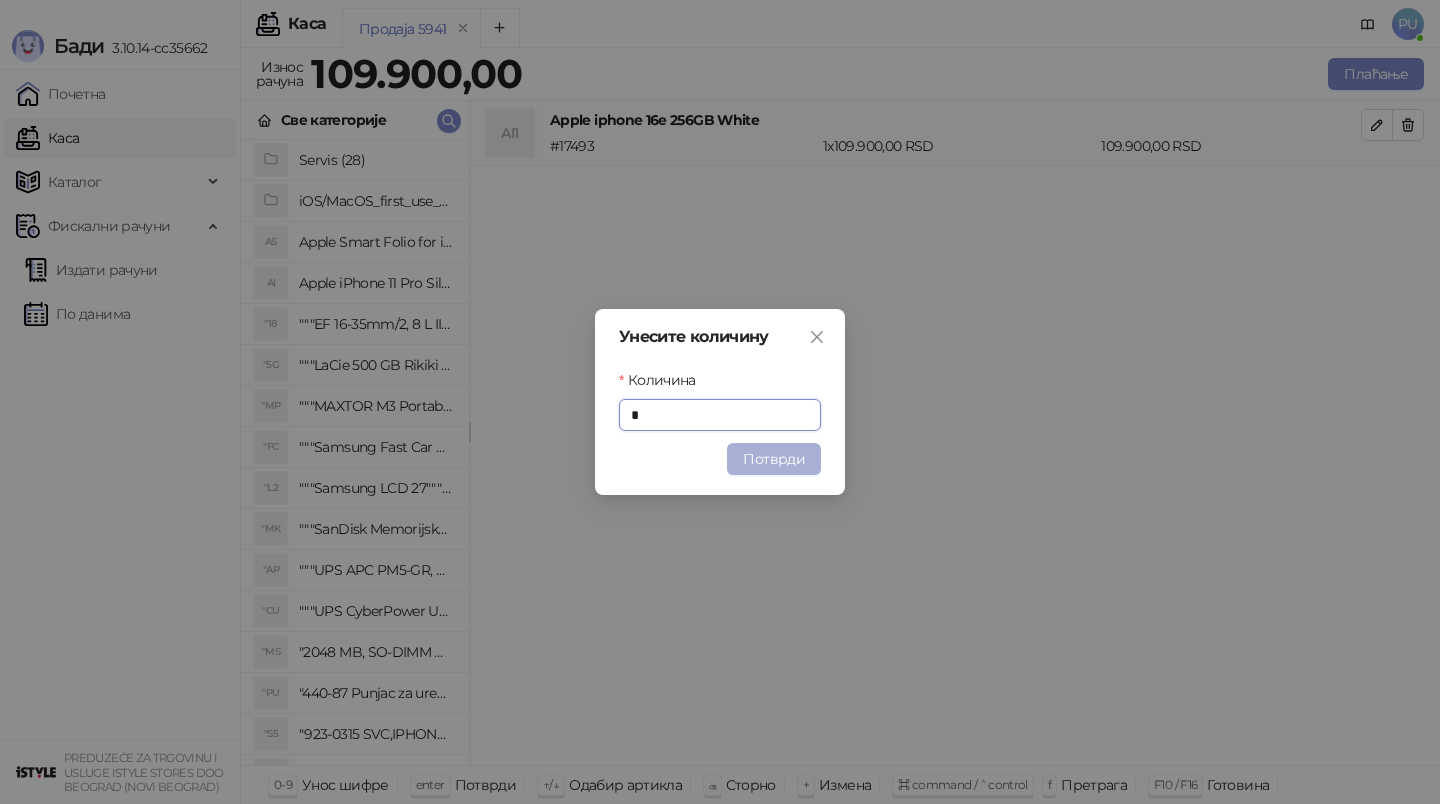 click on "Потврди" at bounding box center (774, 459) 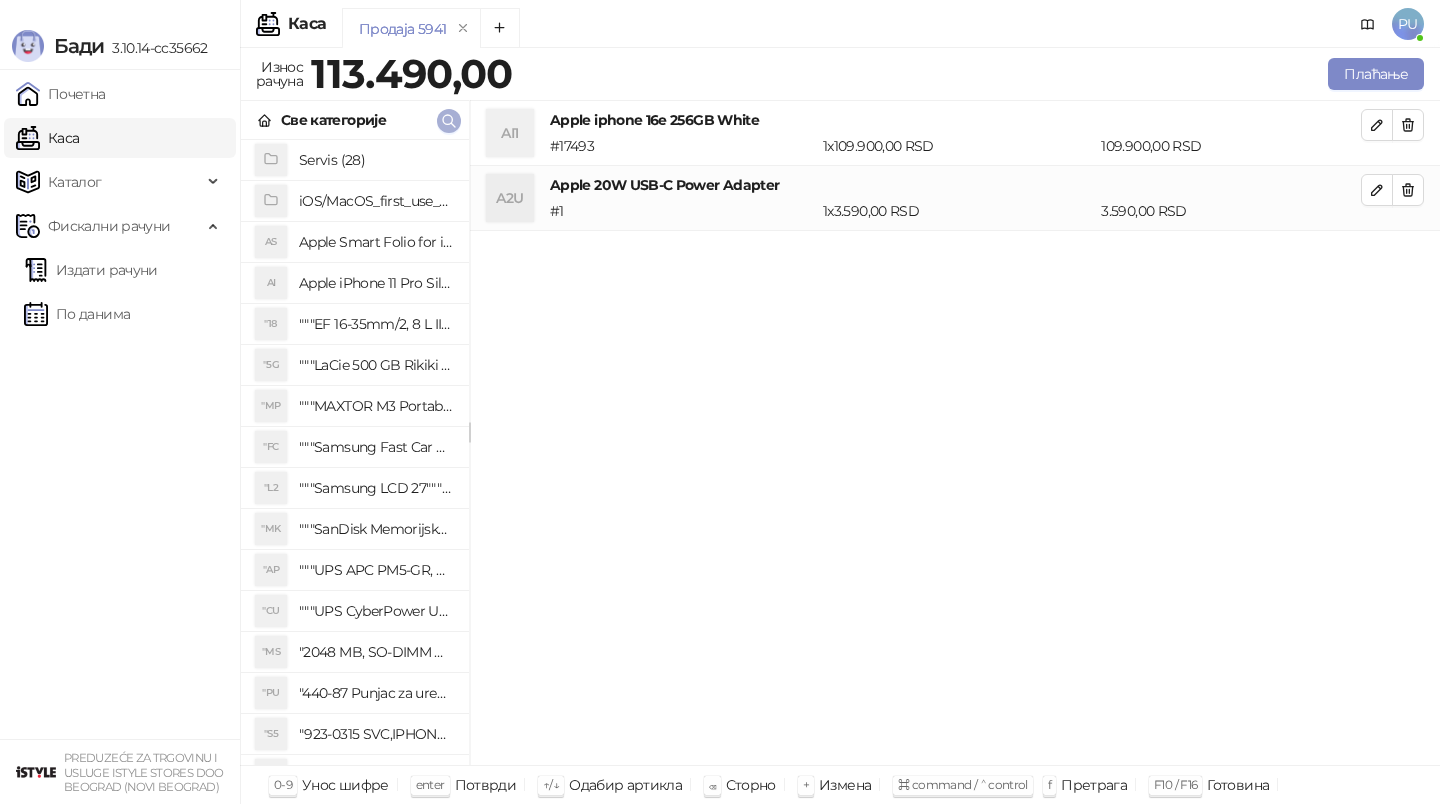 click 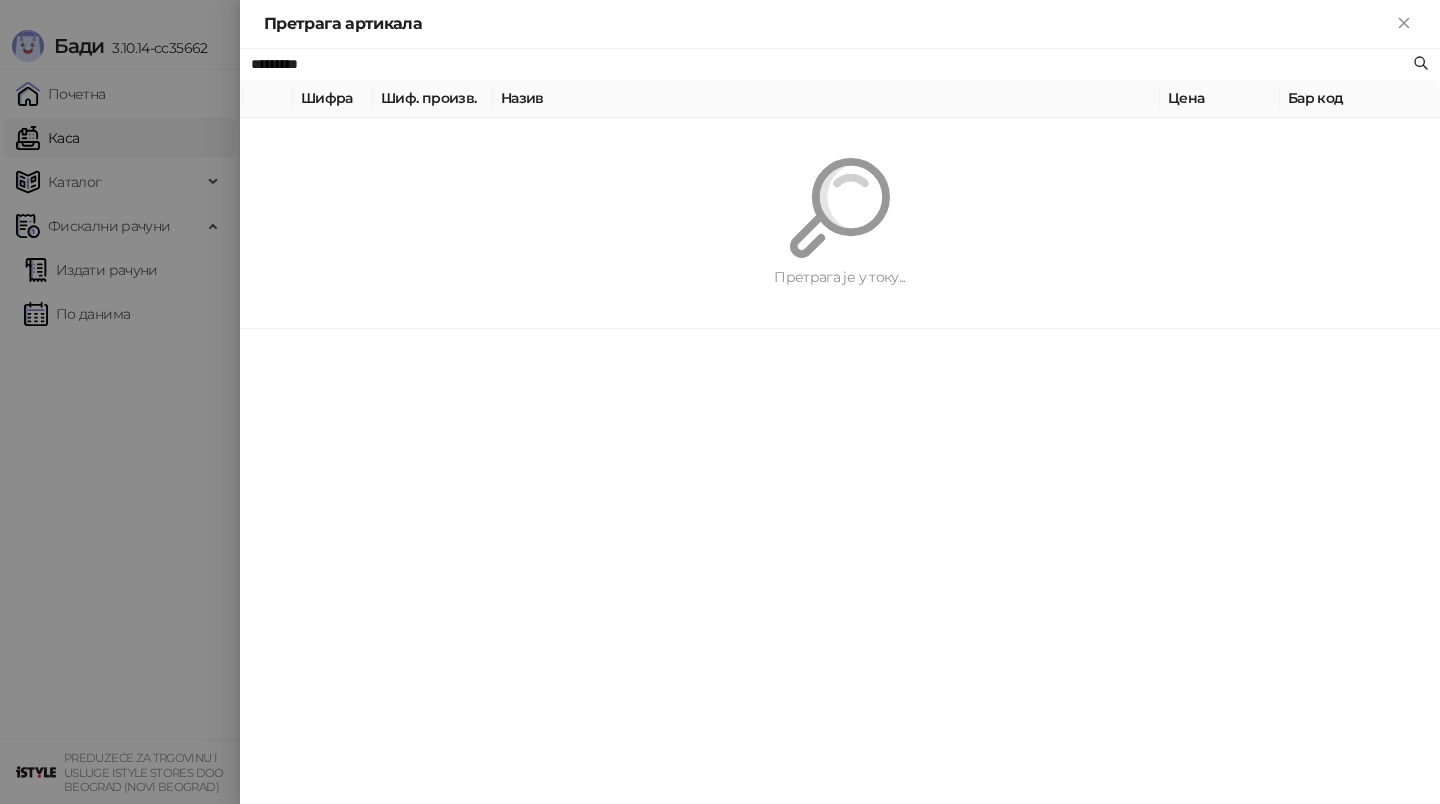 paste 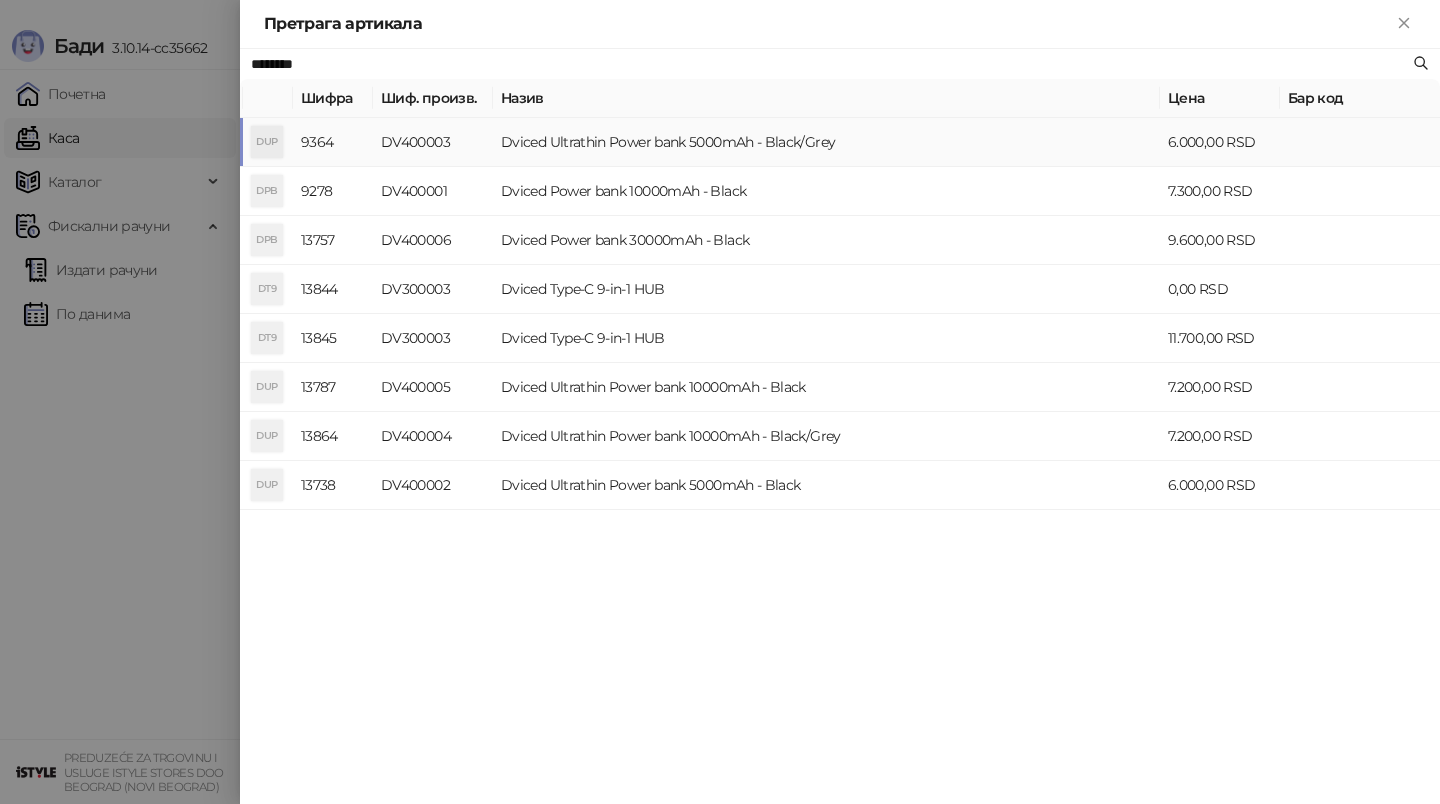 type on "********" 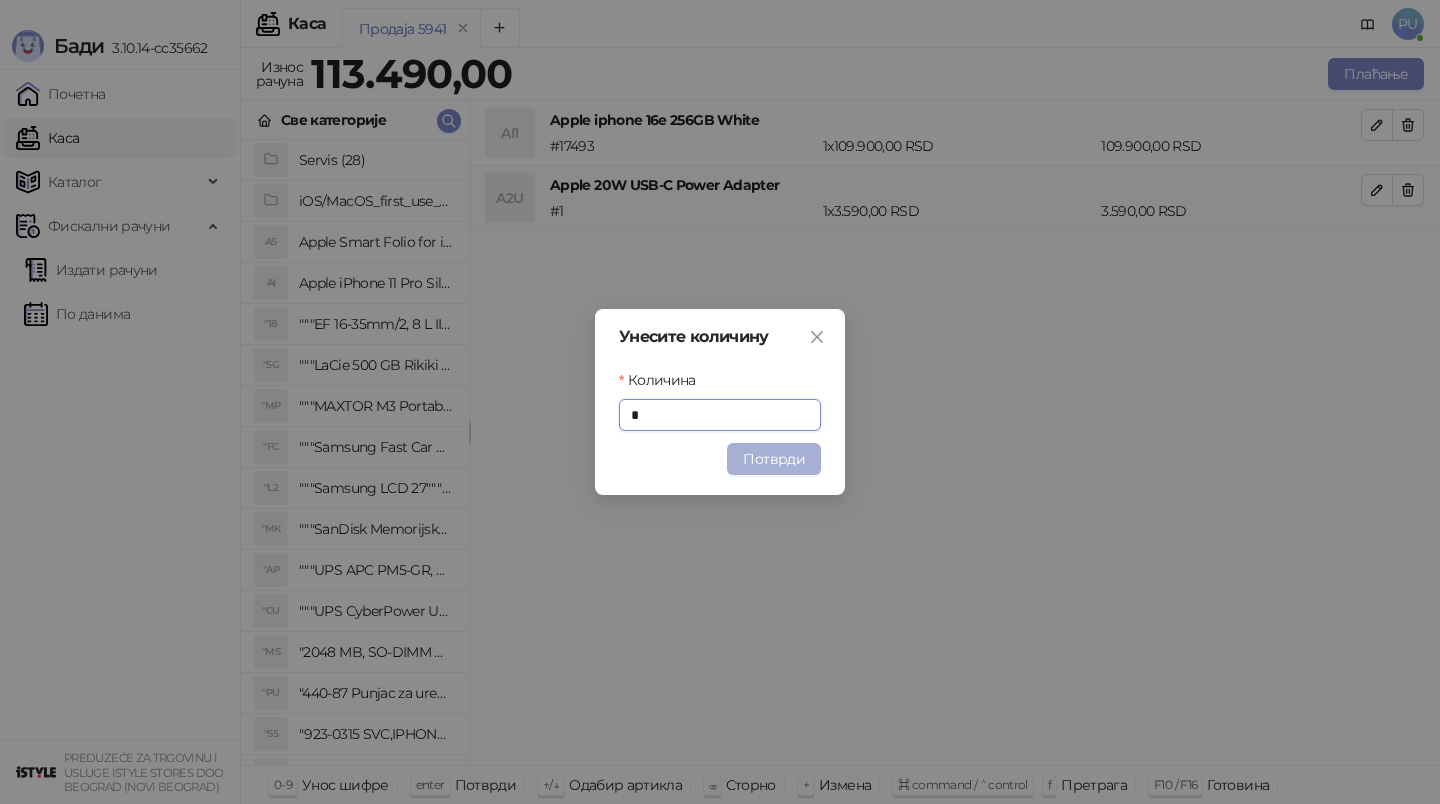 click on "Потврди" at bounding box center (774, 459) 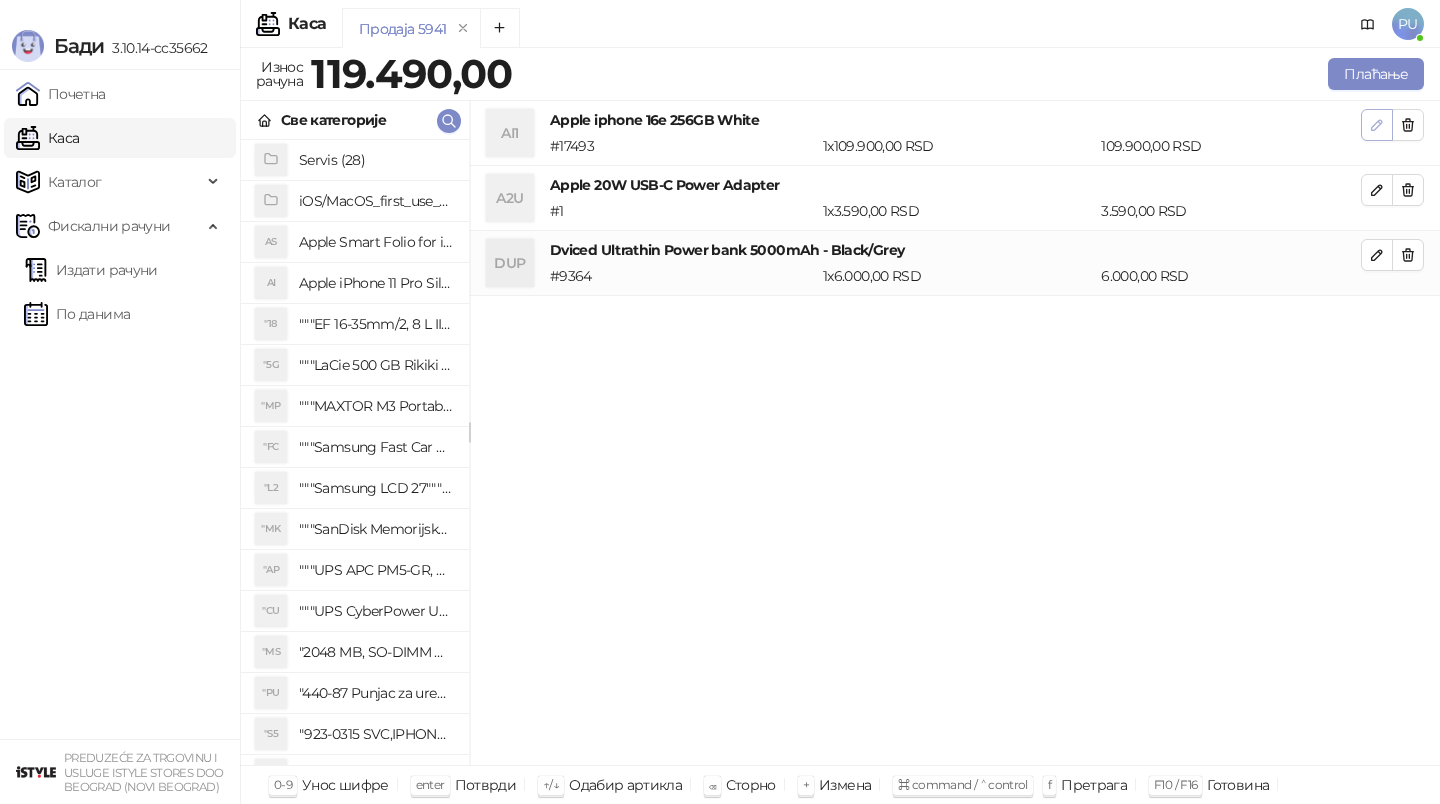 click at bounding box center [1377, 125] 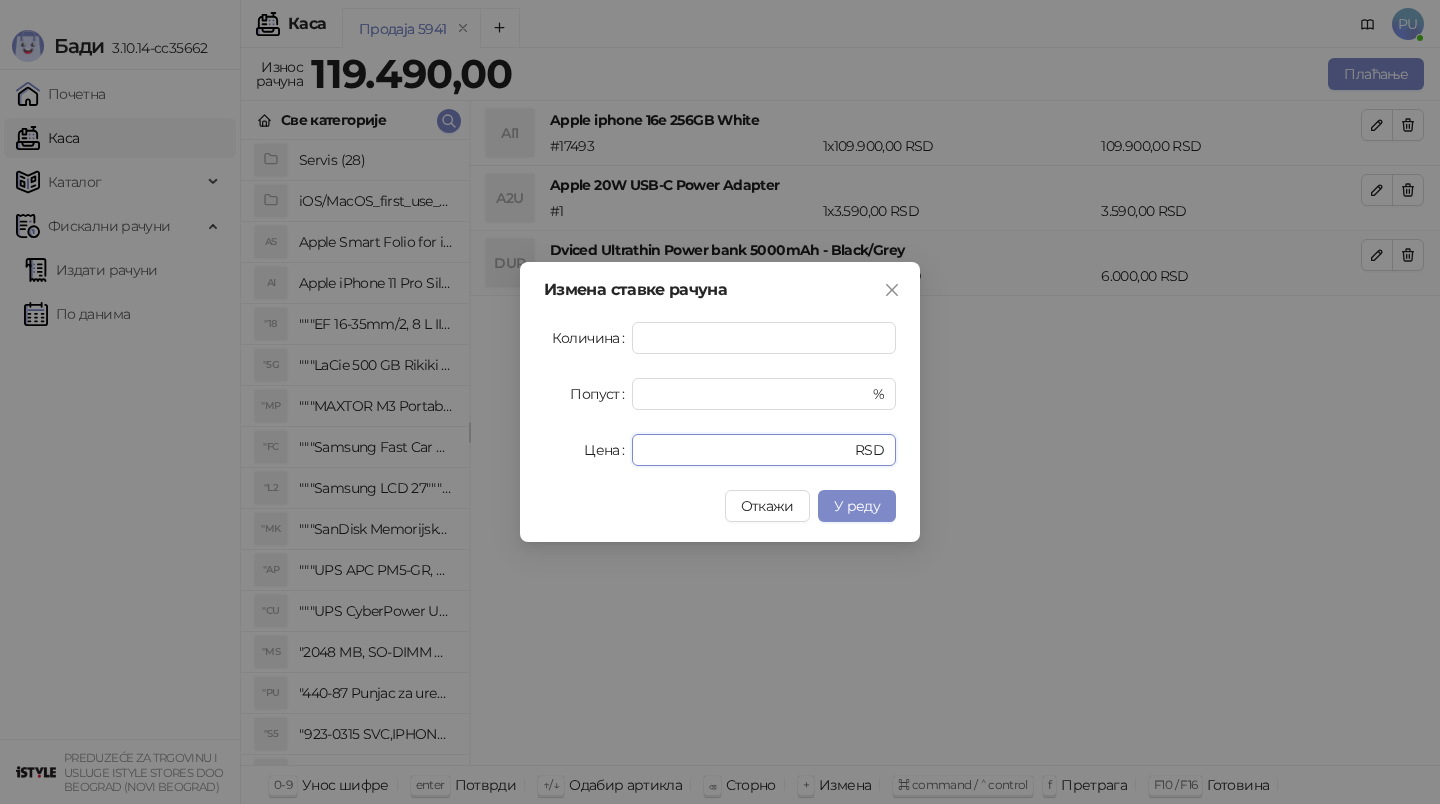 drag, startPoint x: 726, startPoint y: 456, endPoint x: 471, endPoint y: 456, distance: 255 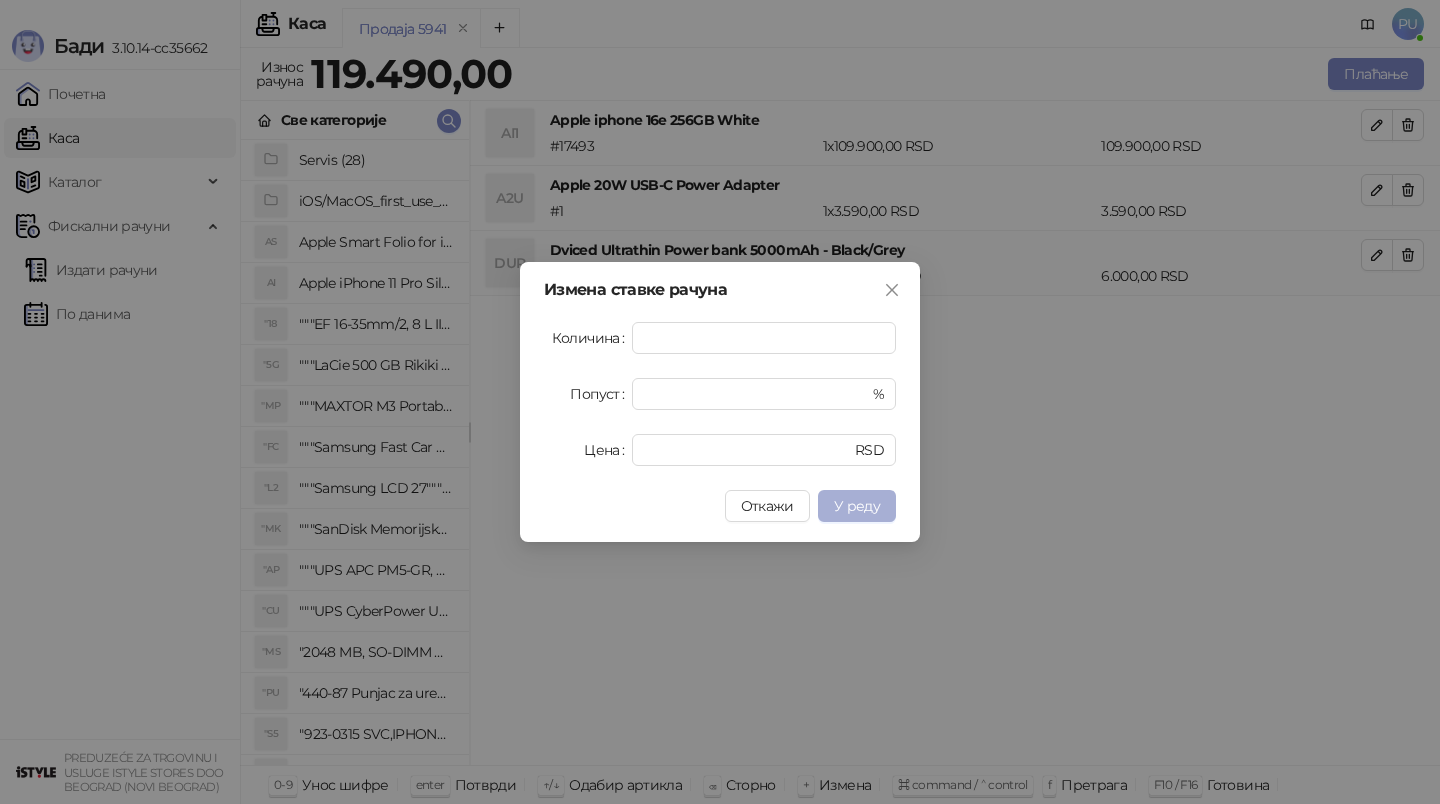 type on "*****" 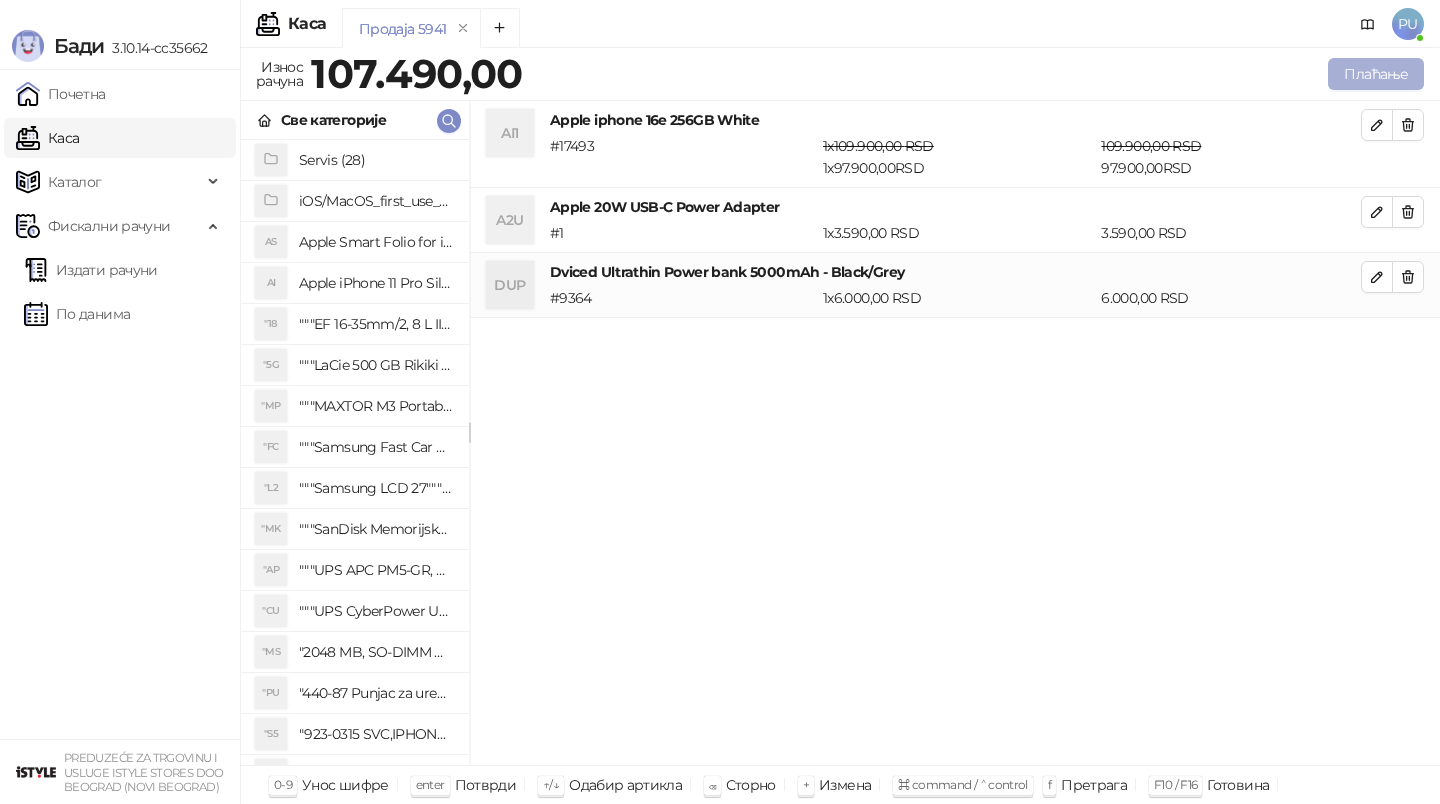 click on "Плаћање" at bounding box center [1376, 74] 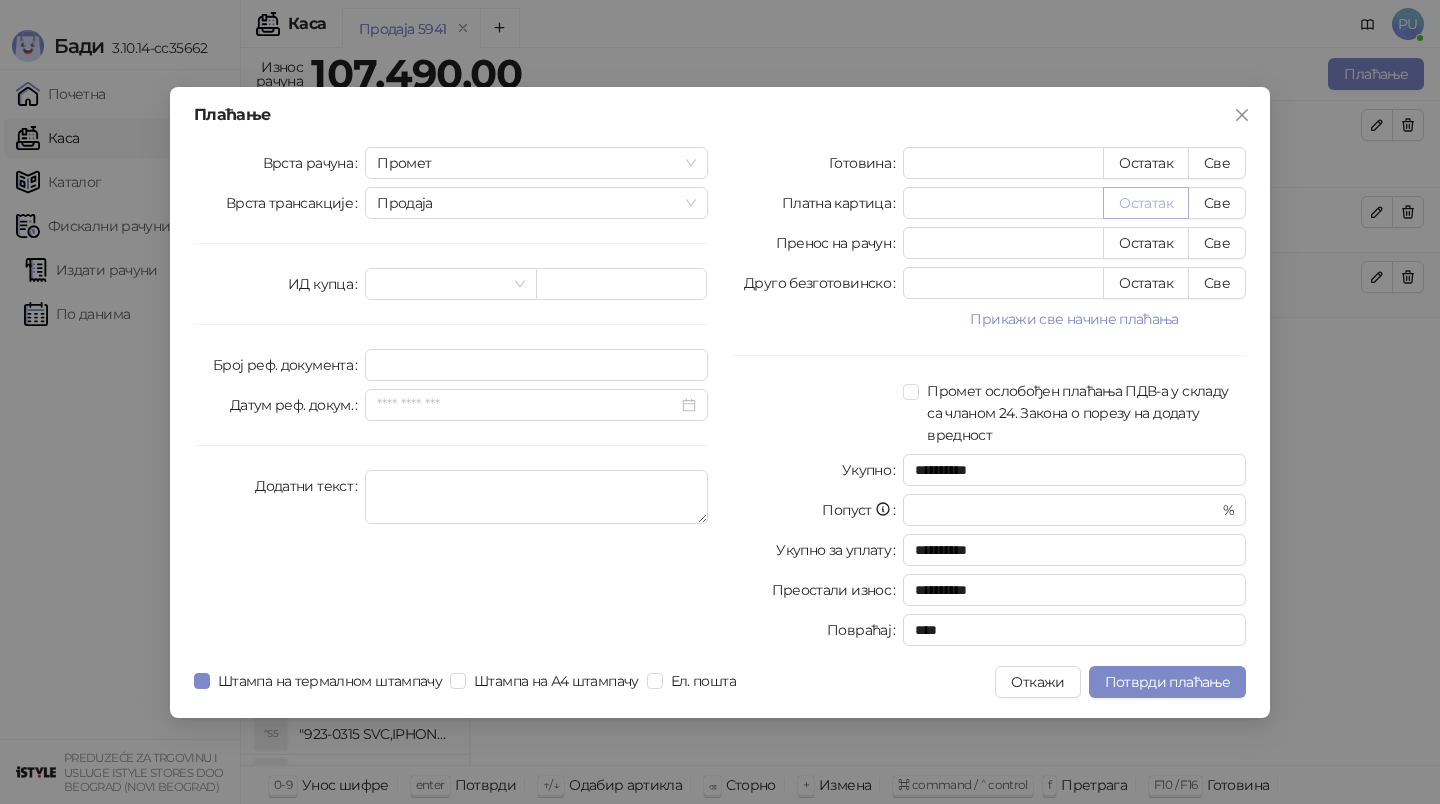 click on "Остатак" at bounding box center (1146, 203) 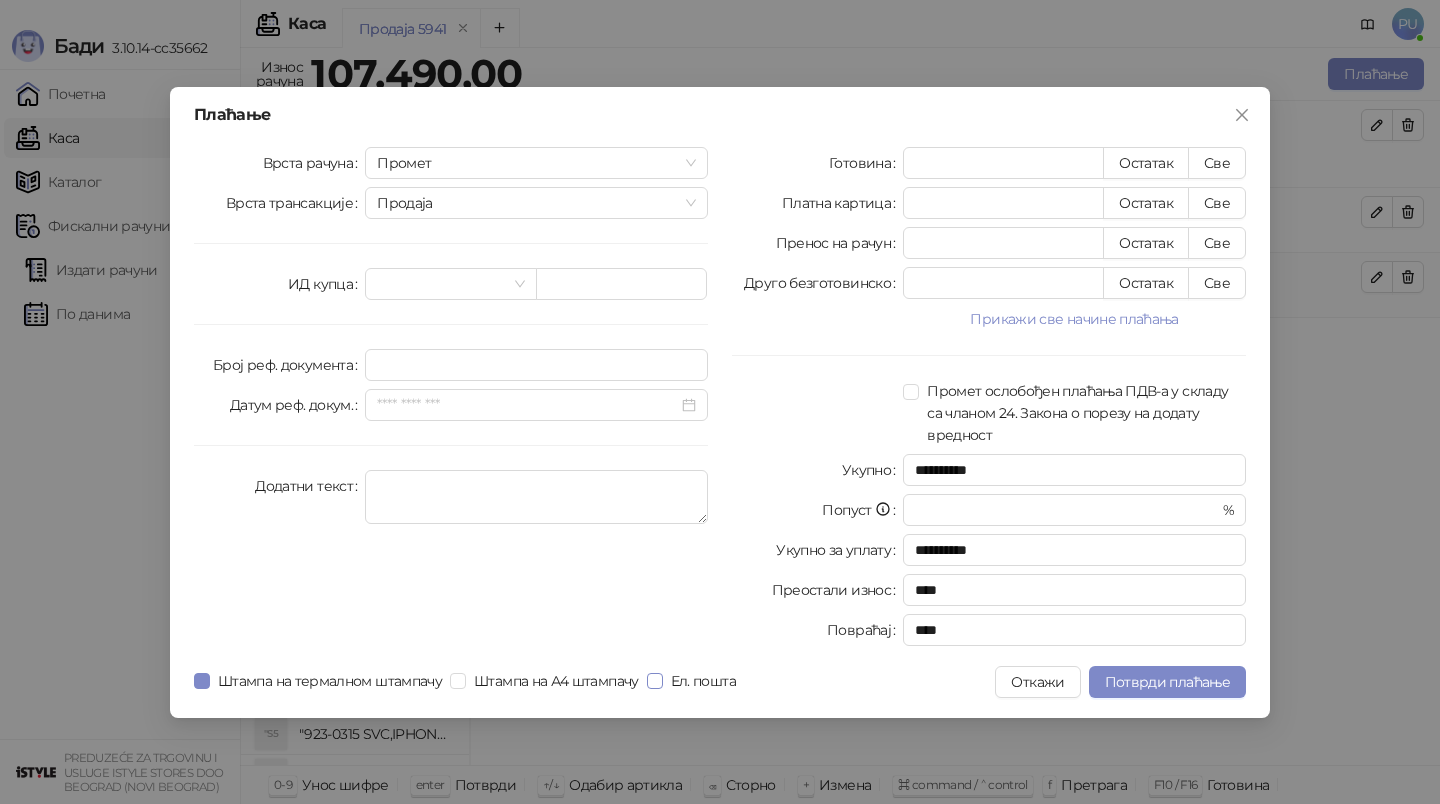 click on "Ел. пошта" at bounding box center [703, 681] 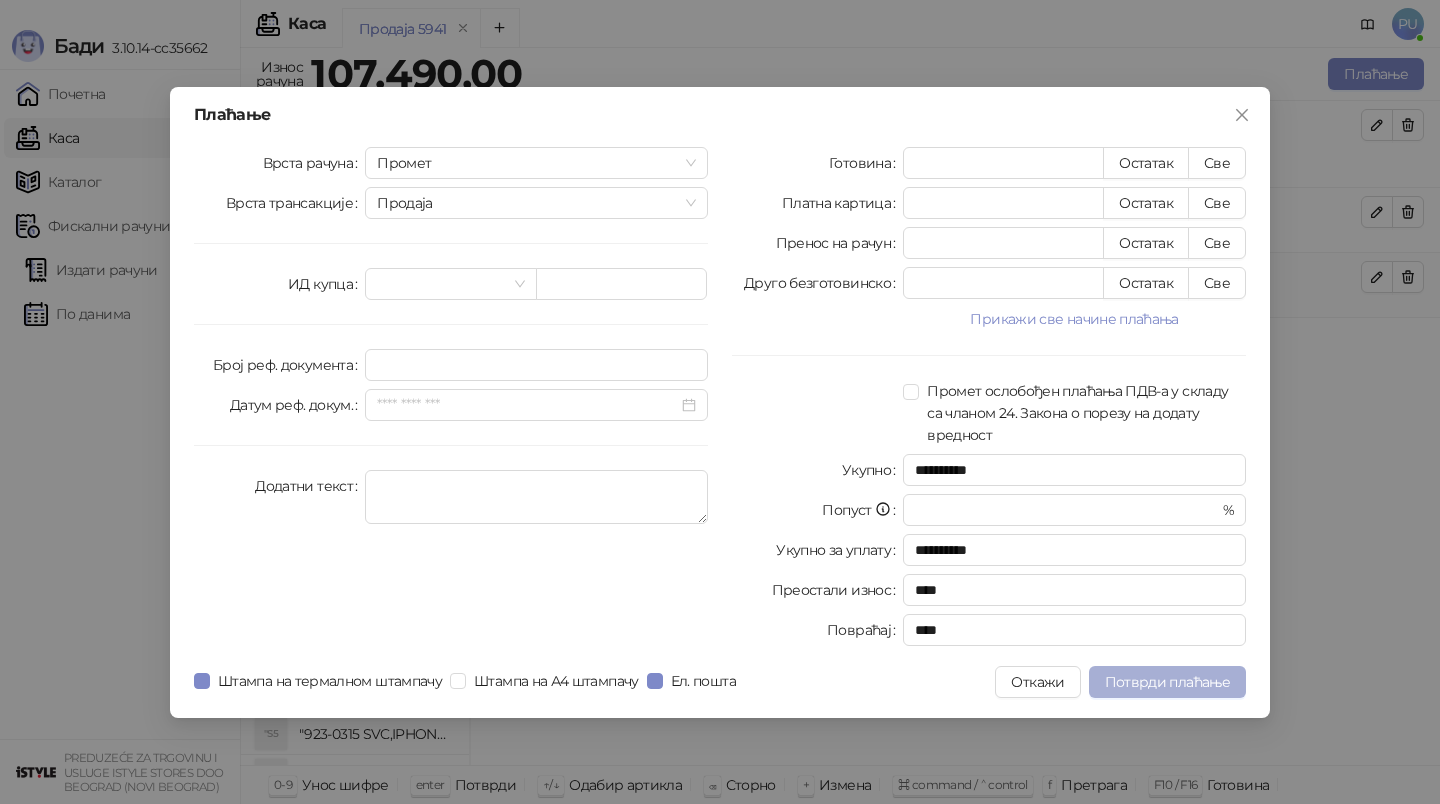 click on "Потврди плаћање" at bounding box center [1167, 682] 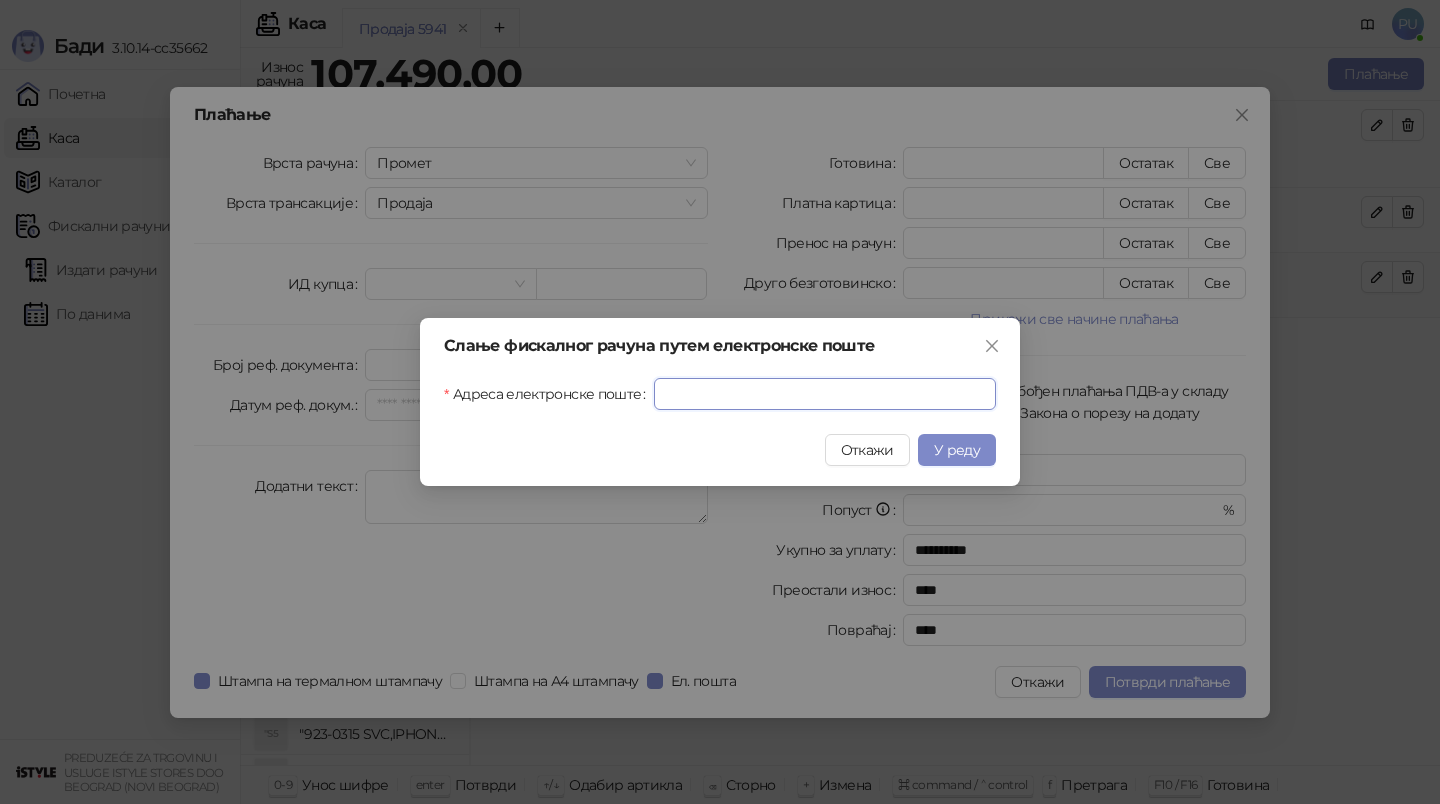 click on "Адреса електронске поште" at bounding box center [825, 394] 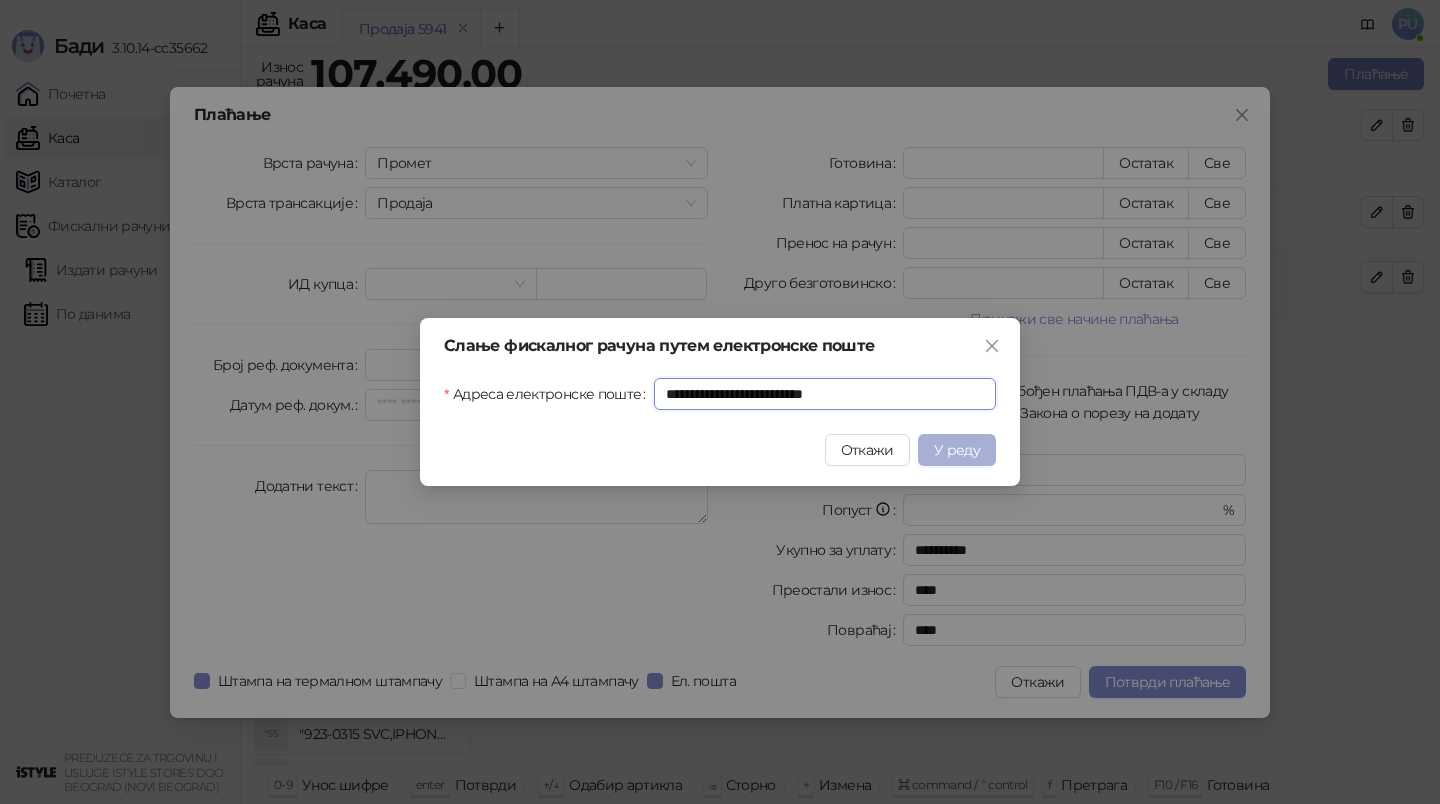 type on "**********" 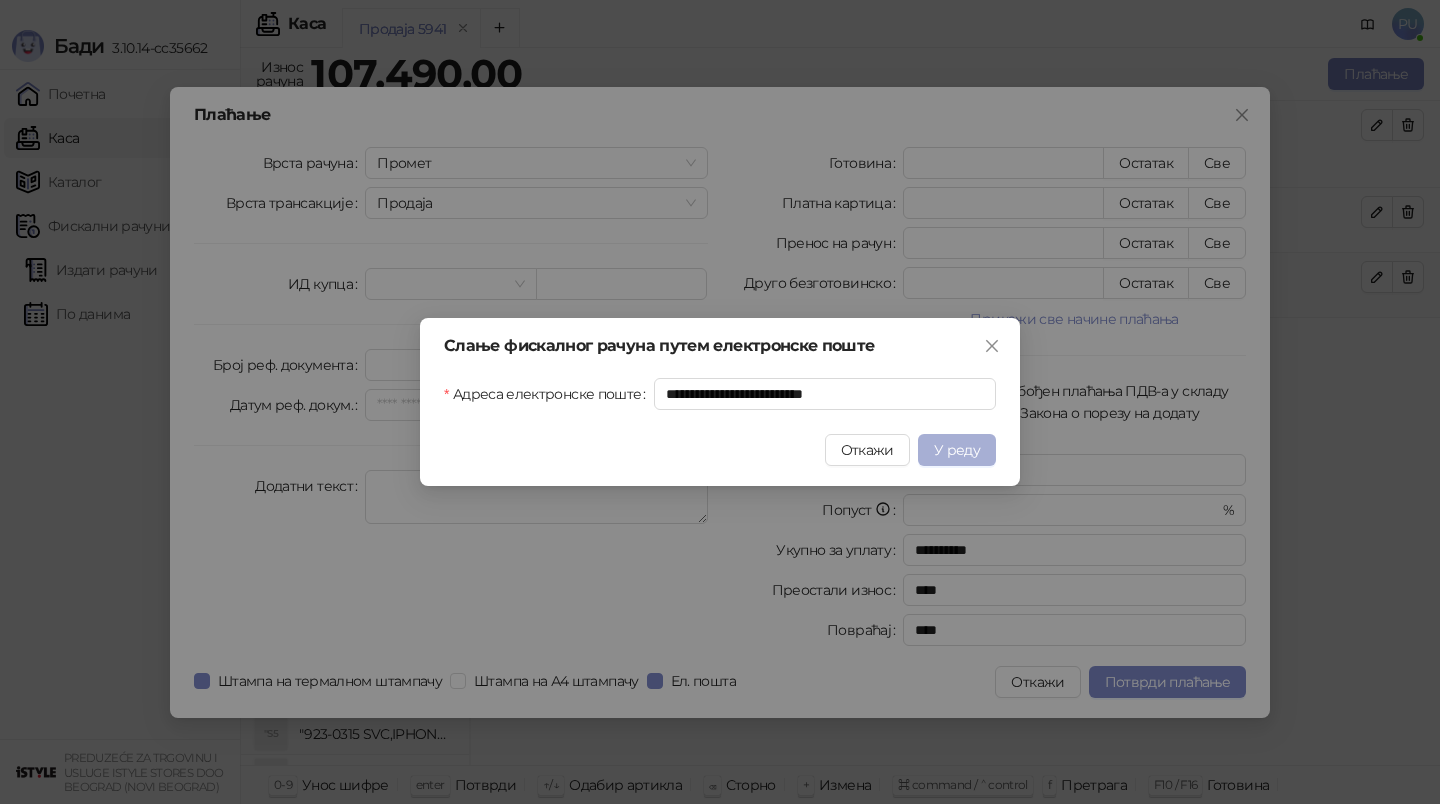click on "У реду" at bounding box center (957, 450) 